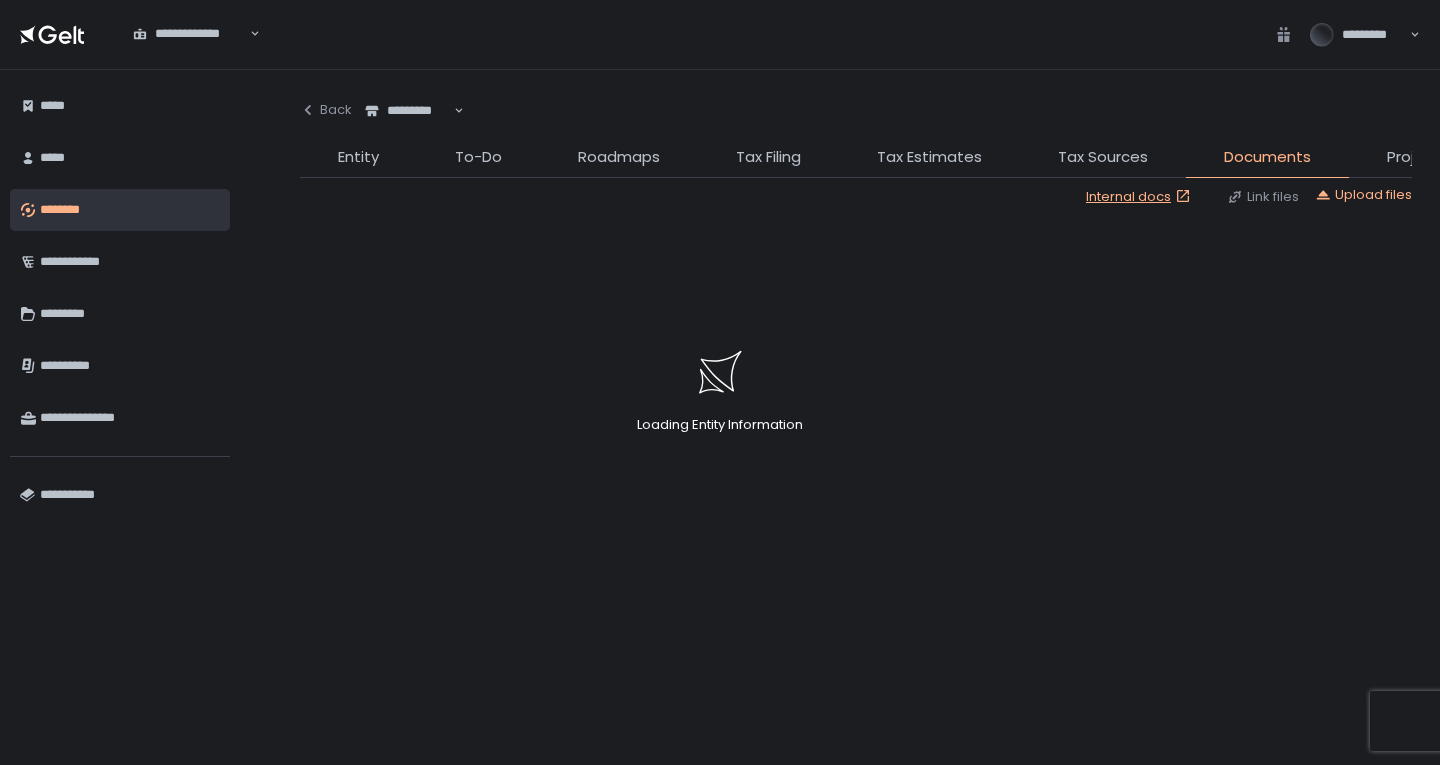 scroll, scrollTop: 0, scrollLeft: 0, axis: both 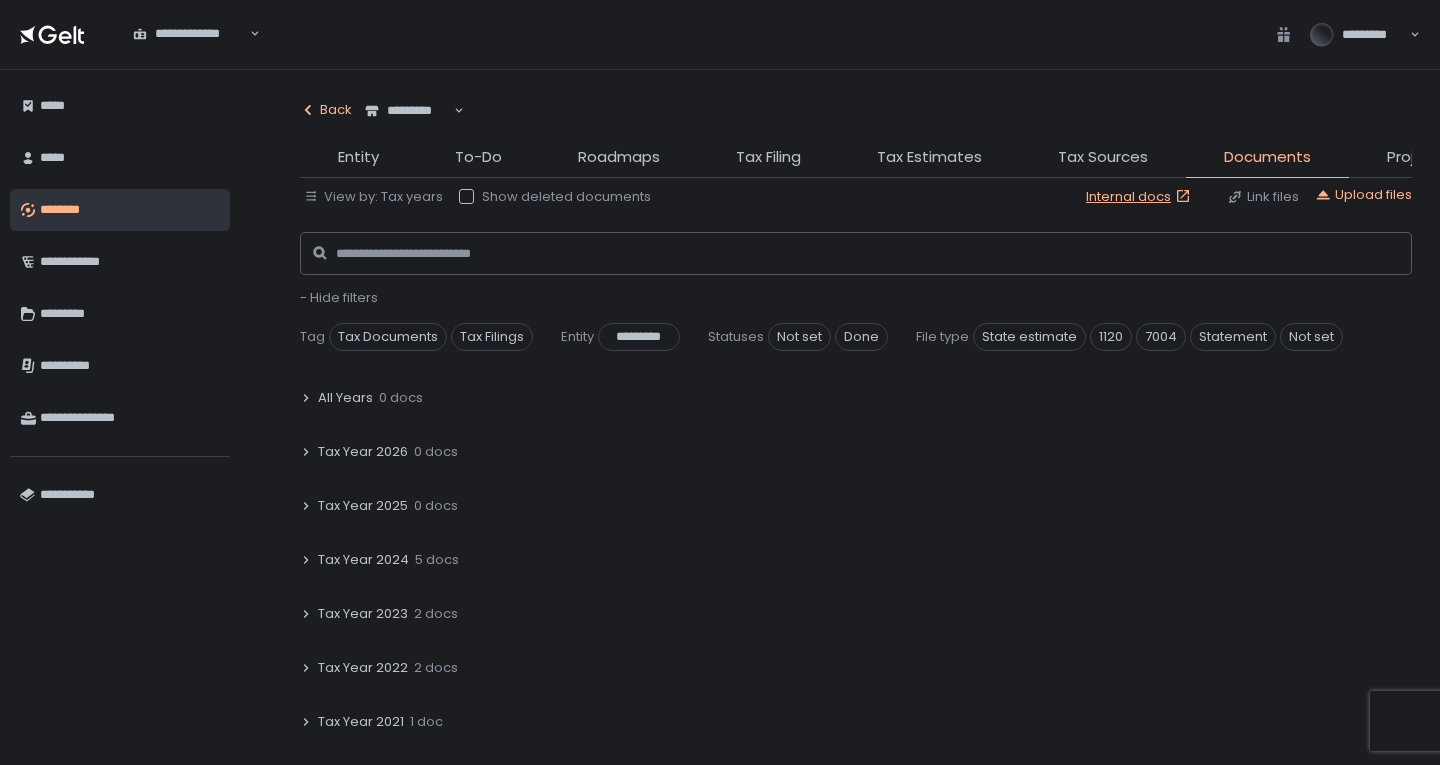 click 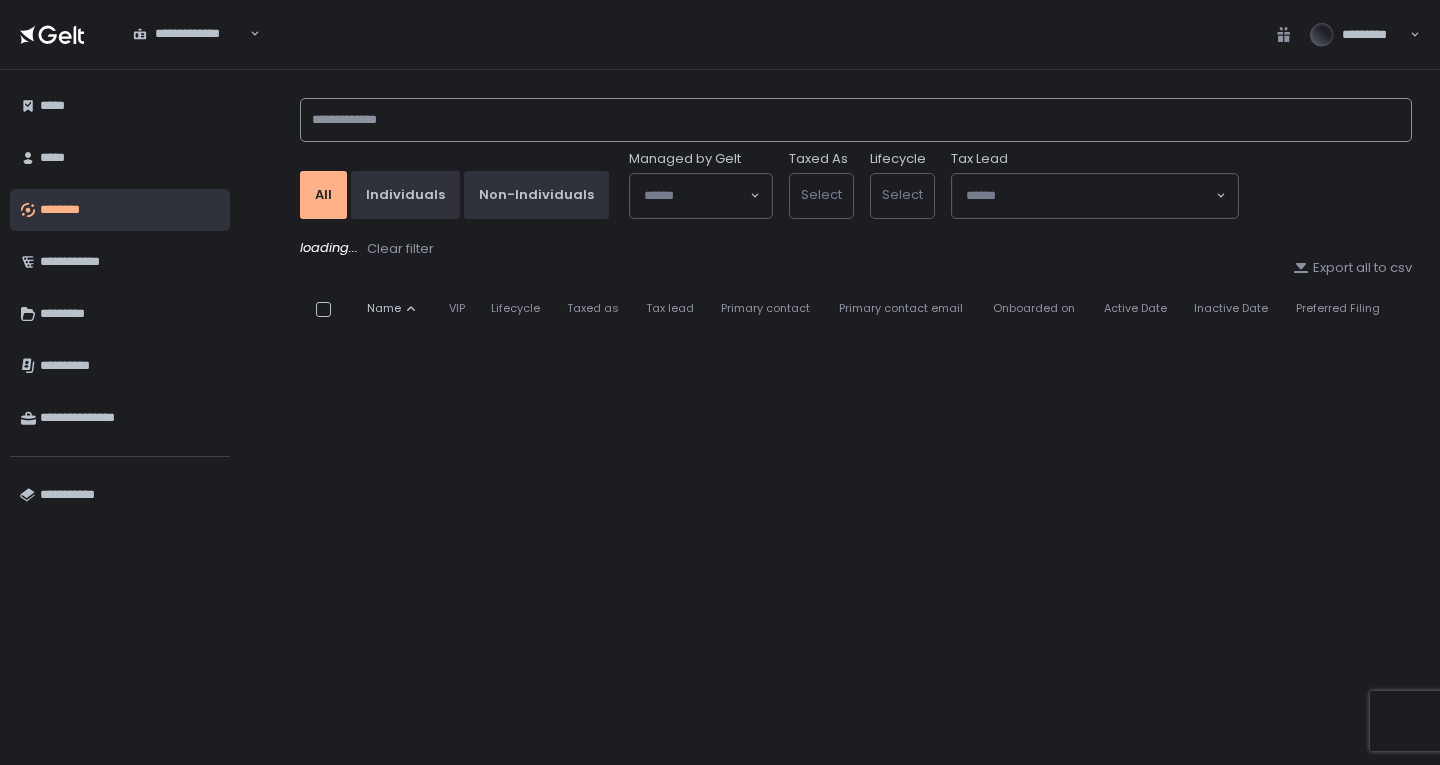 click 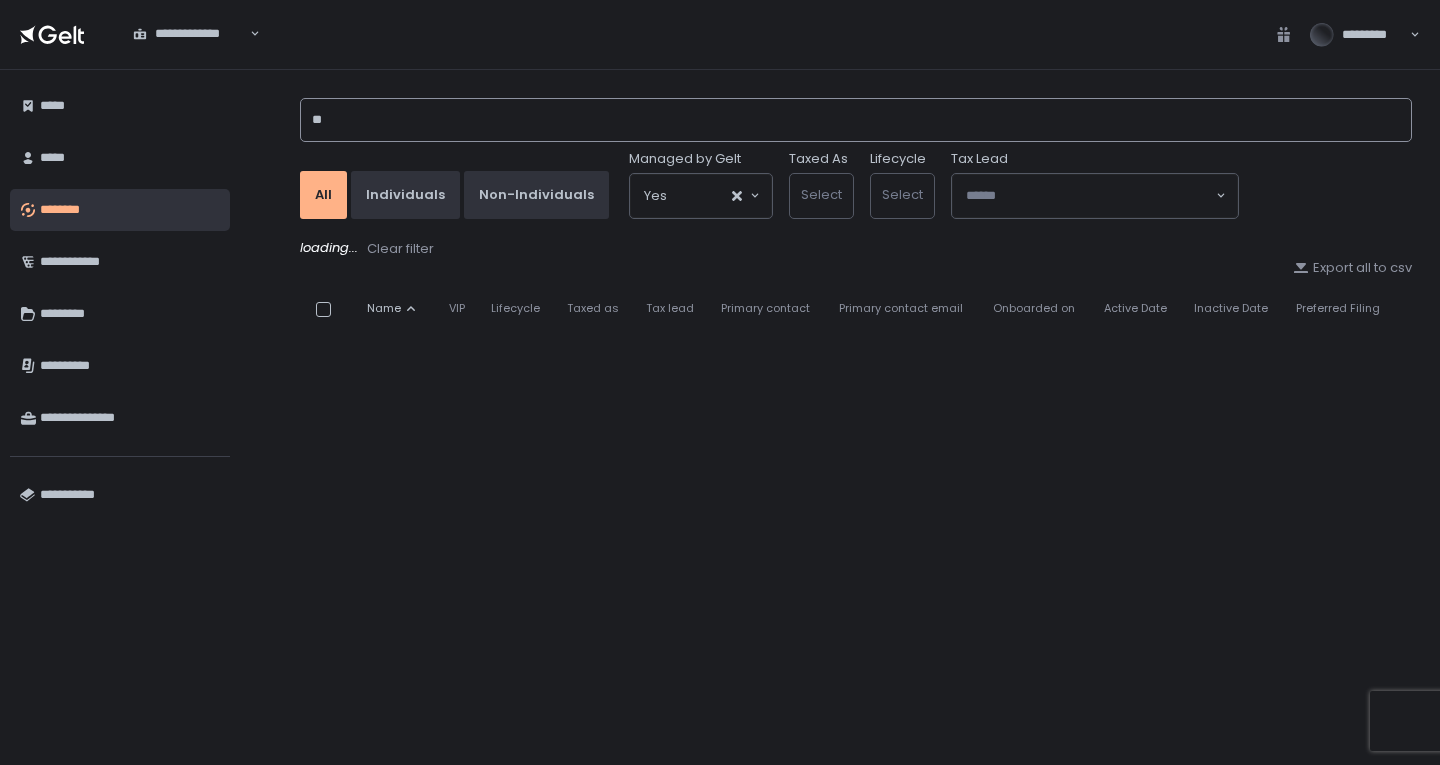type on "*" 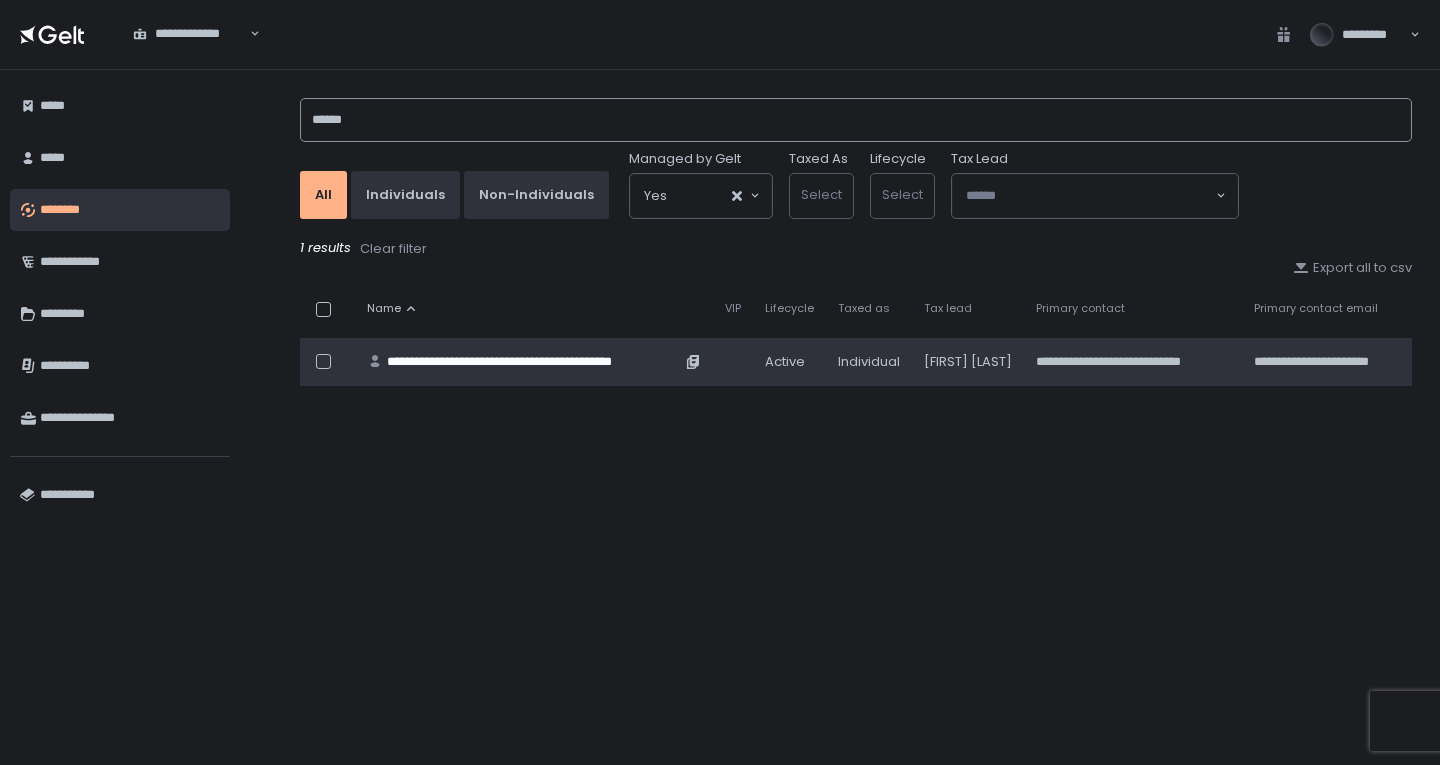 type on "******" 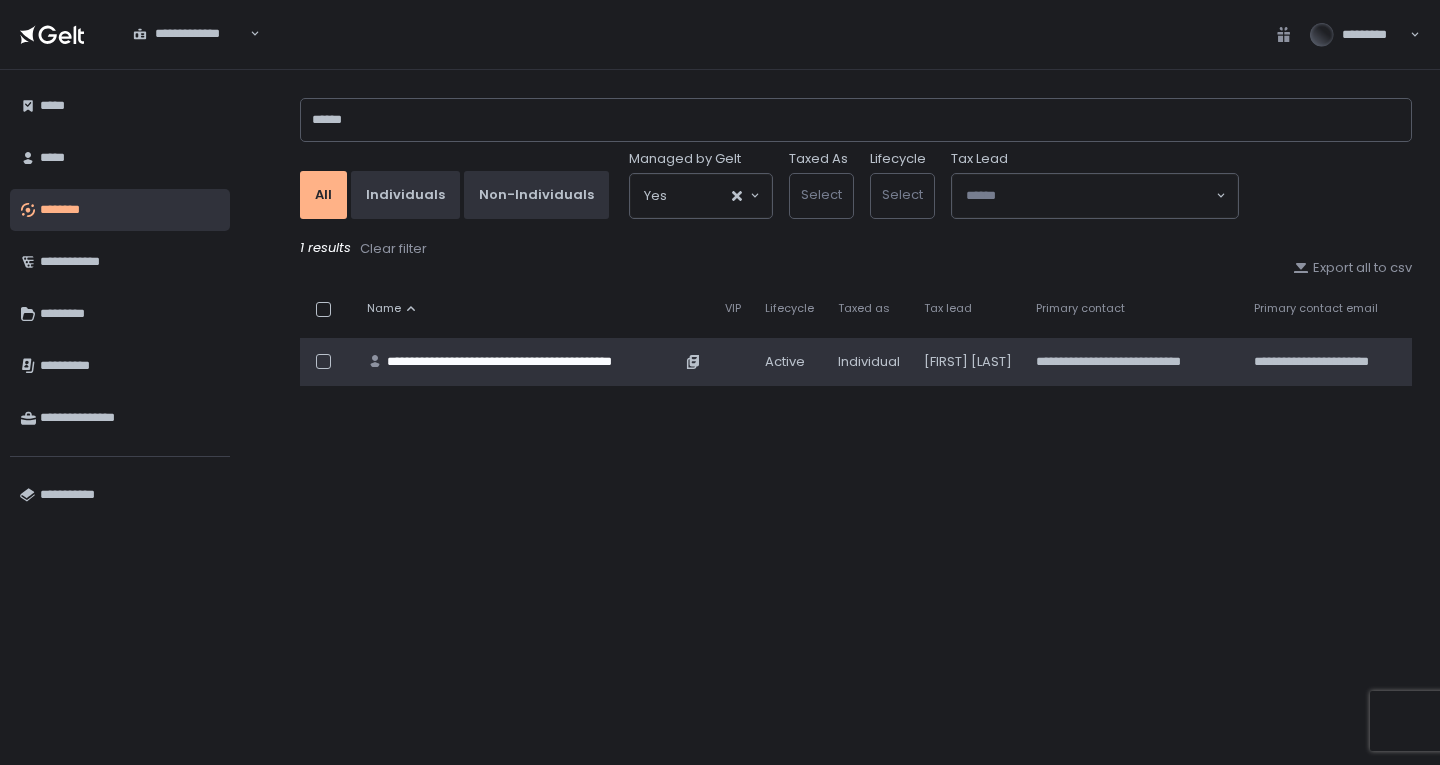 click on "**********" at bounding box center [534, 362] 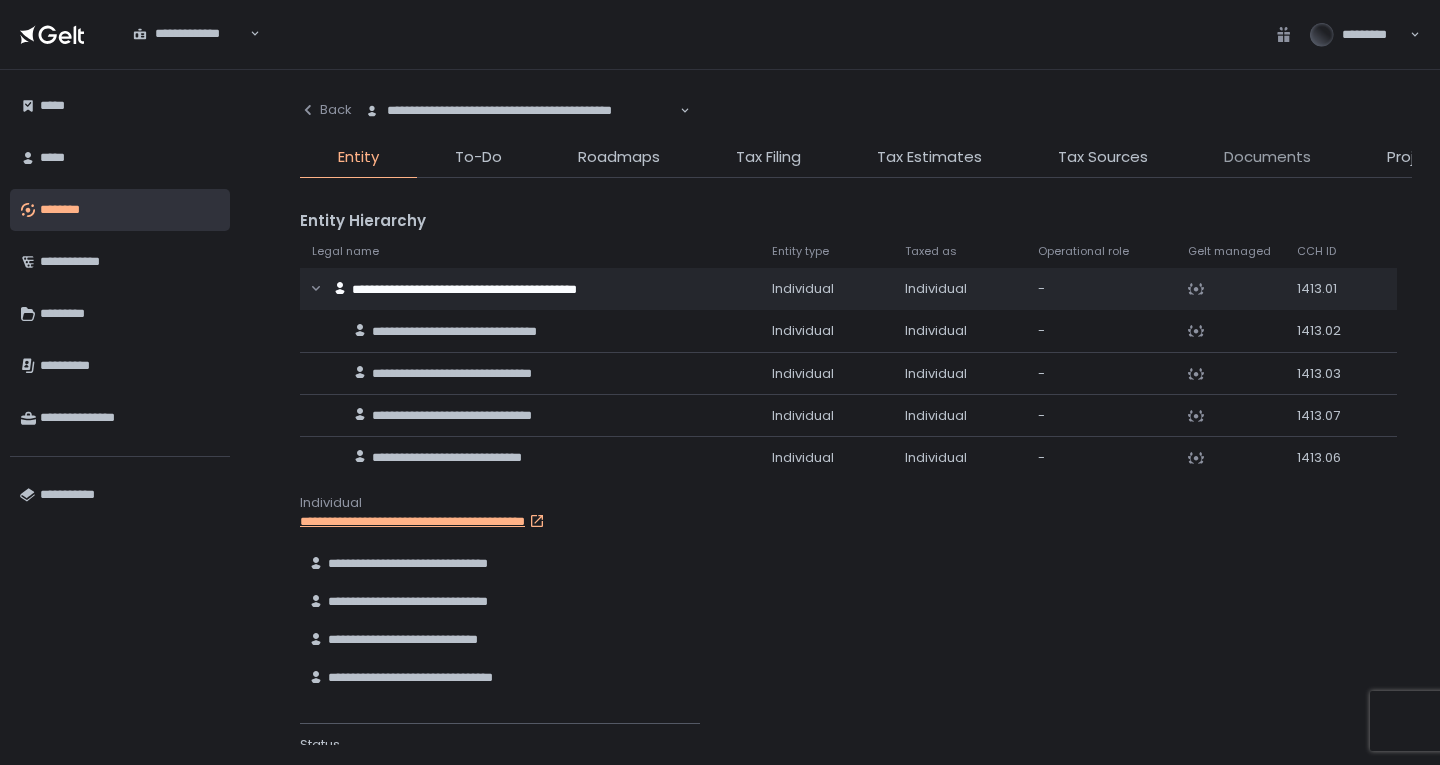 click on "Documents" at bounding box center (1267, 157) 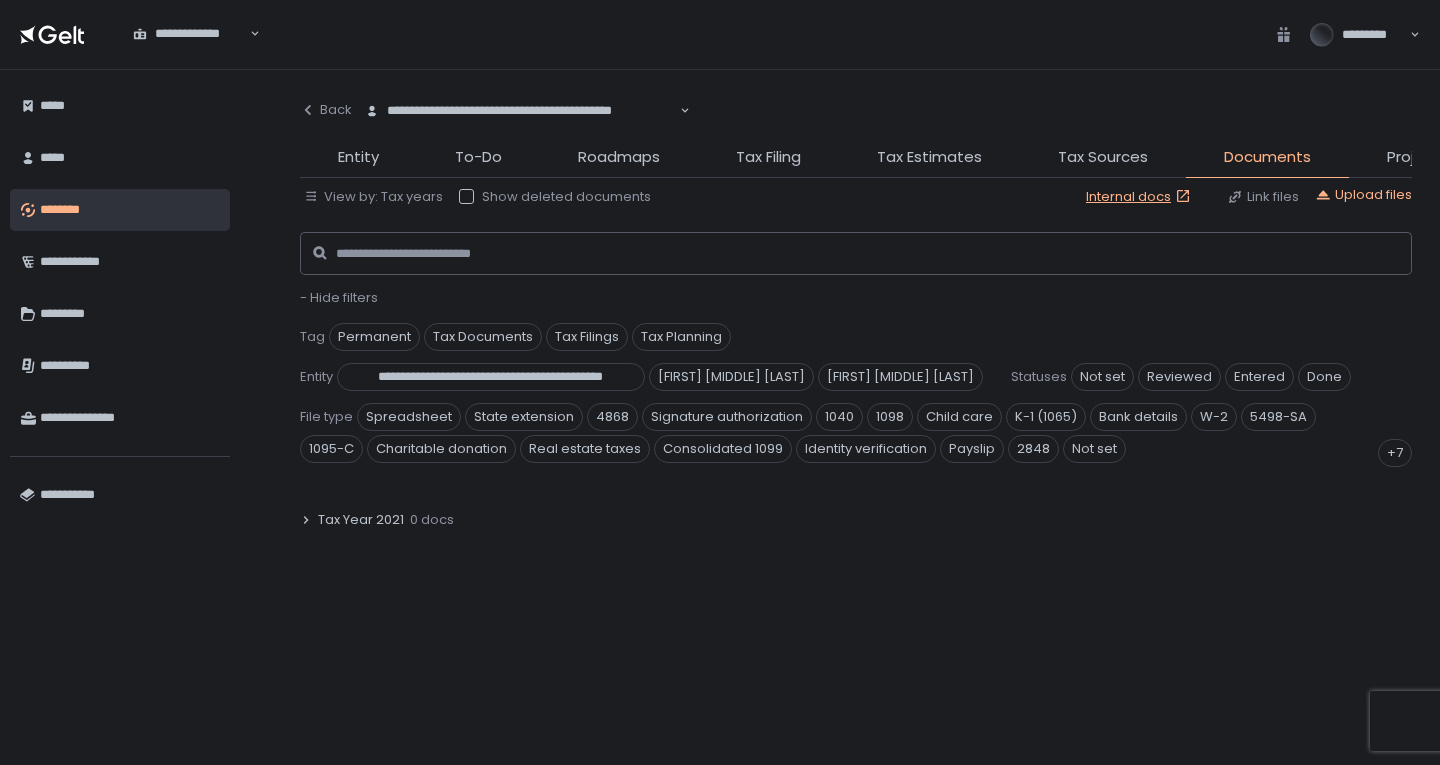 scroll, scrollTop: 456, scrollLeft: 0, axis: vertical 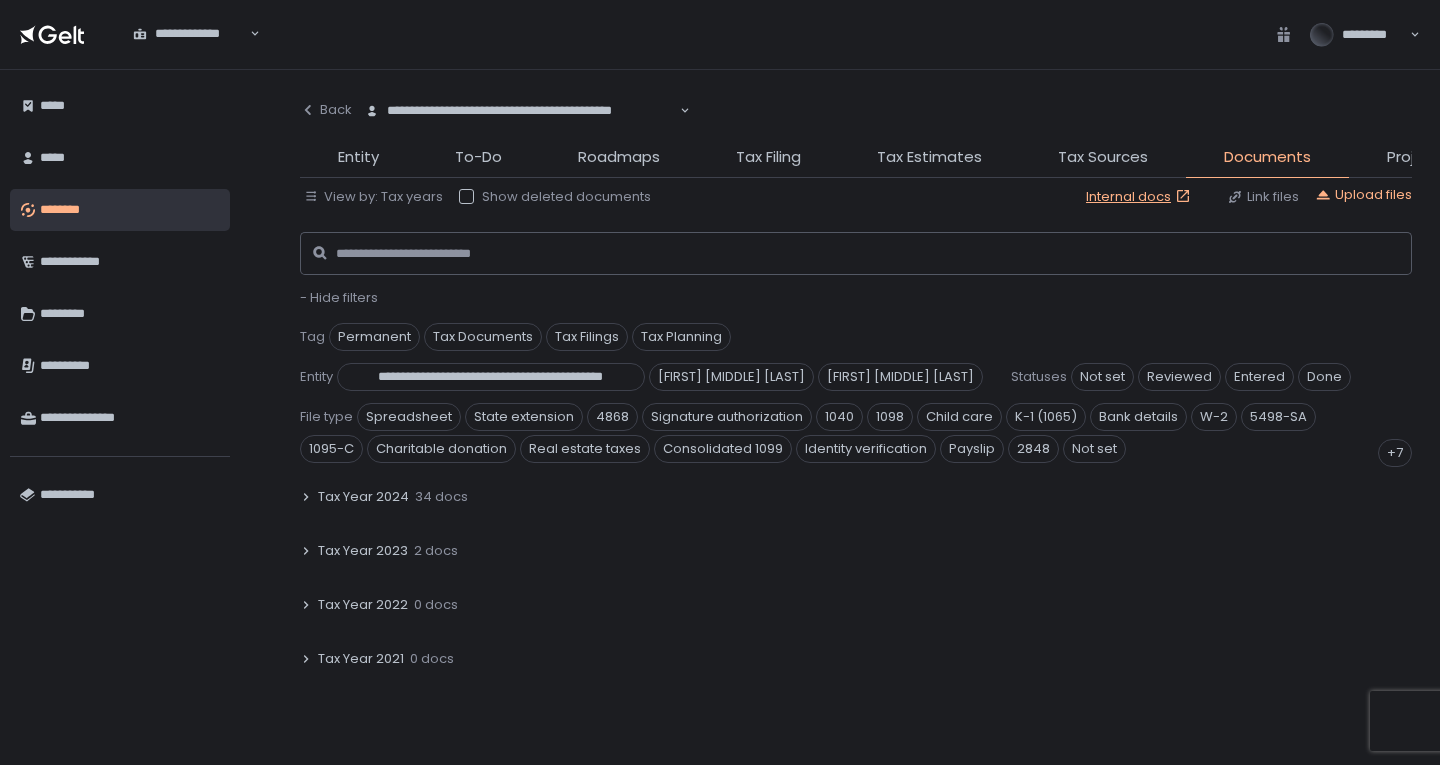 click on "Tax Year 2023 2 docs" 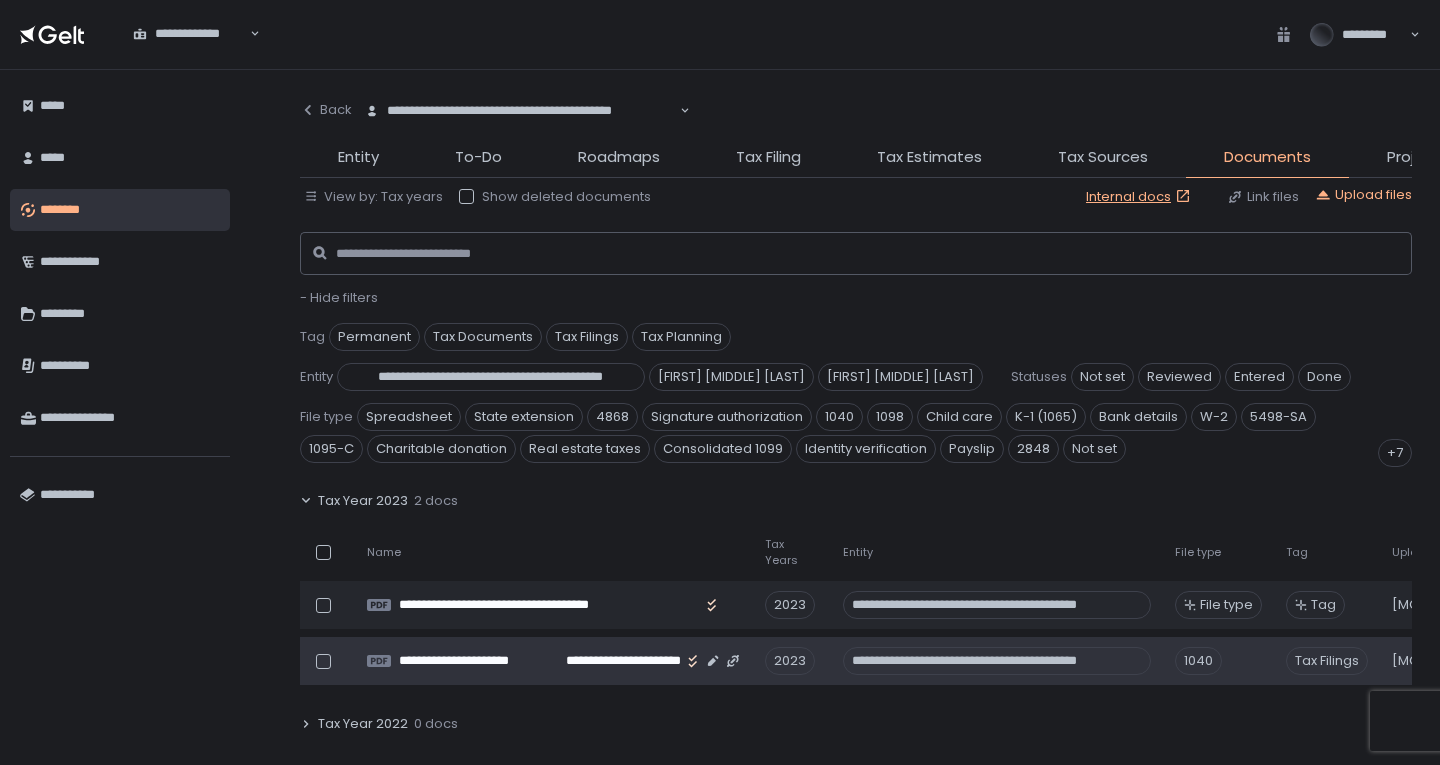 scroll, scrollTop: 556, scrollLeft: 0, axis: vertical 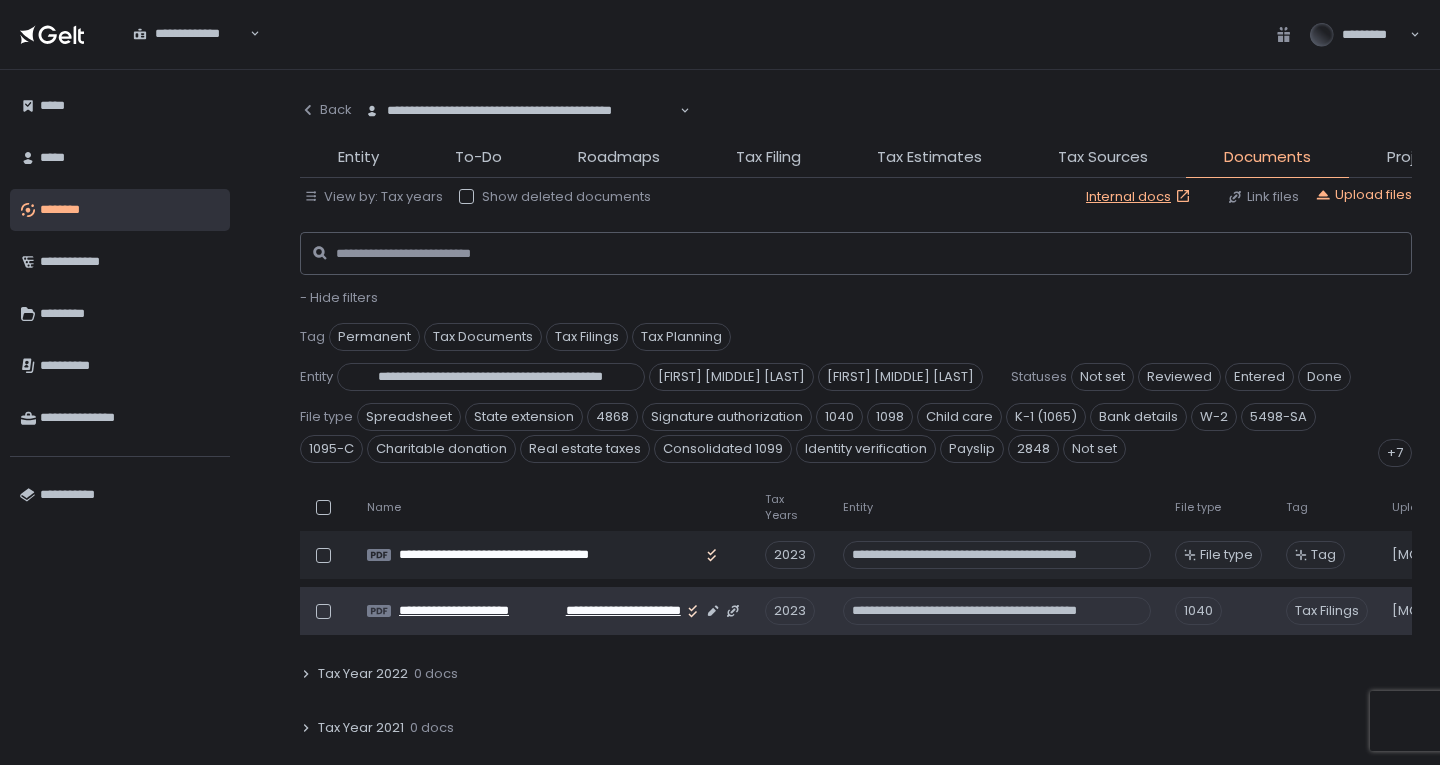 click on "**********" at bounding box center (614, 611) 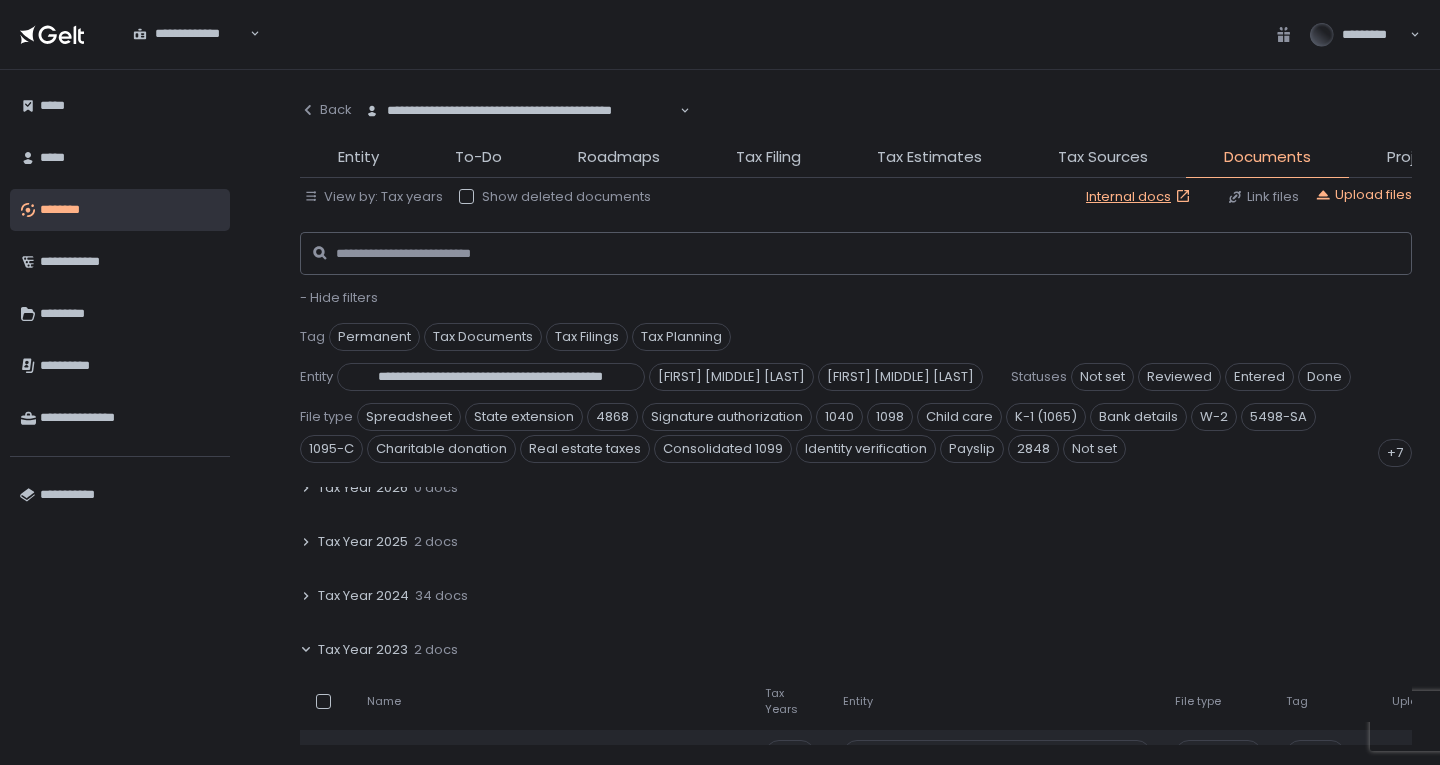 scroll, scrollTop: 356, scrollLeft: 0, axis: vertical 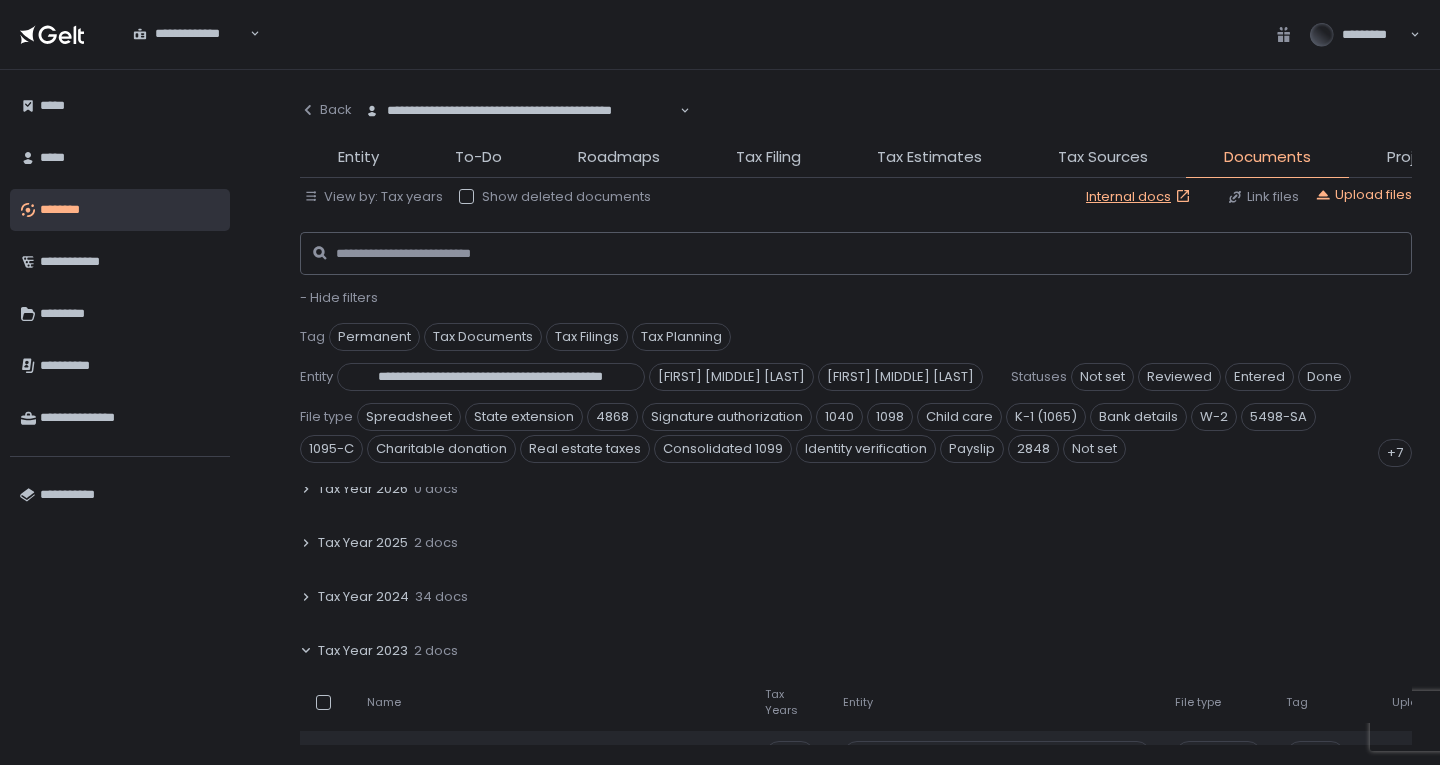 click on "34 docs" 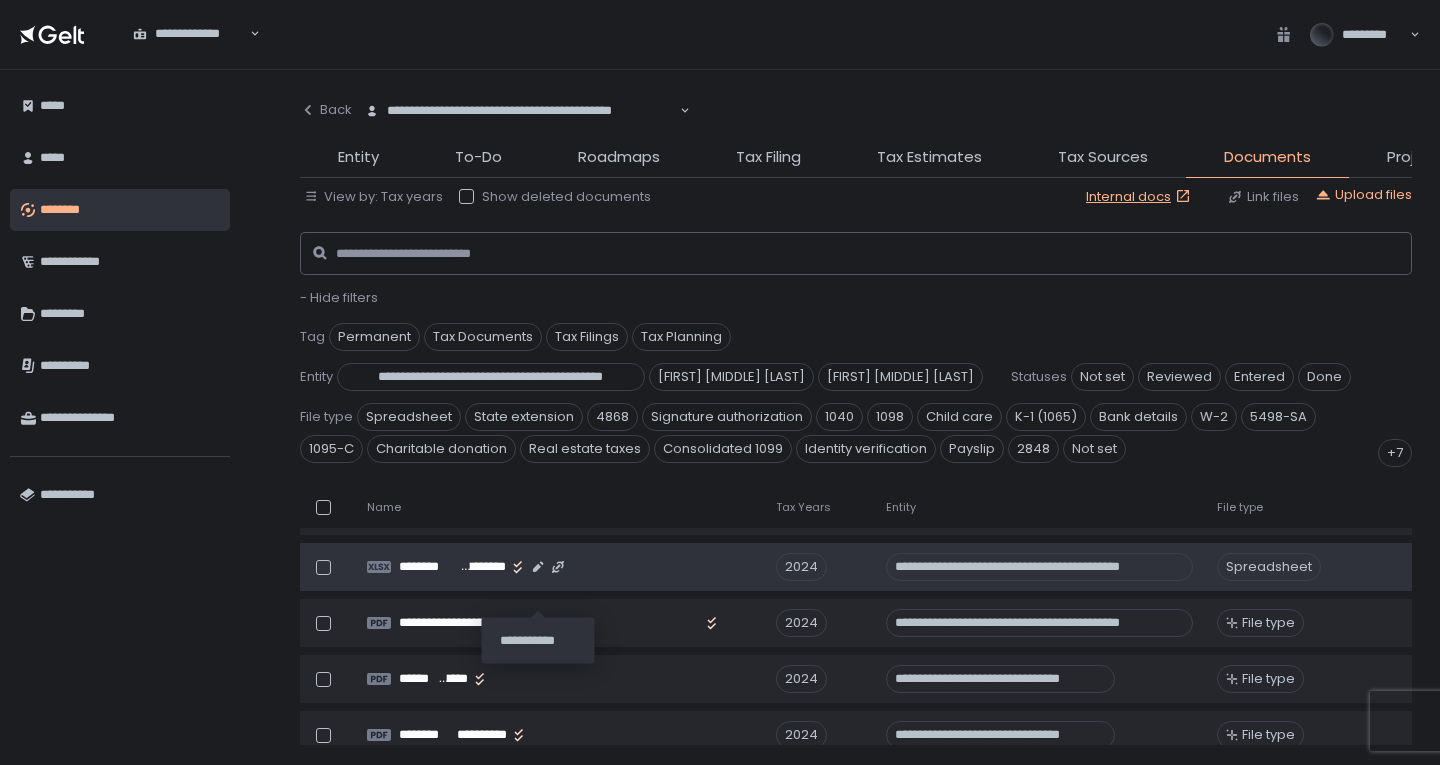 scroll, scrollTop: 556, scrollLeft: 0, axis: vertical 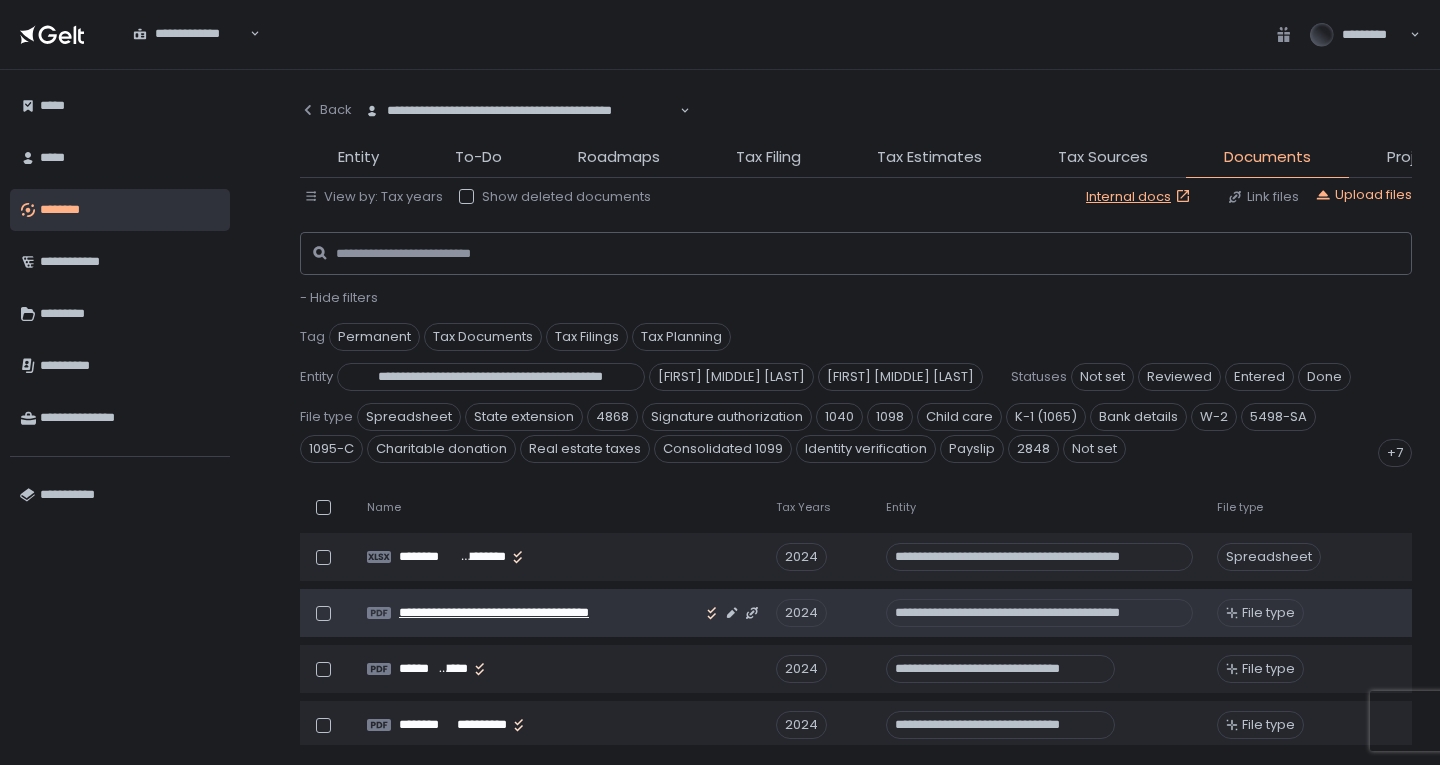 click on "**********" at bounding box center [549, 613] 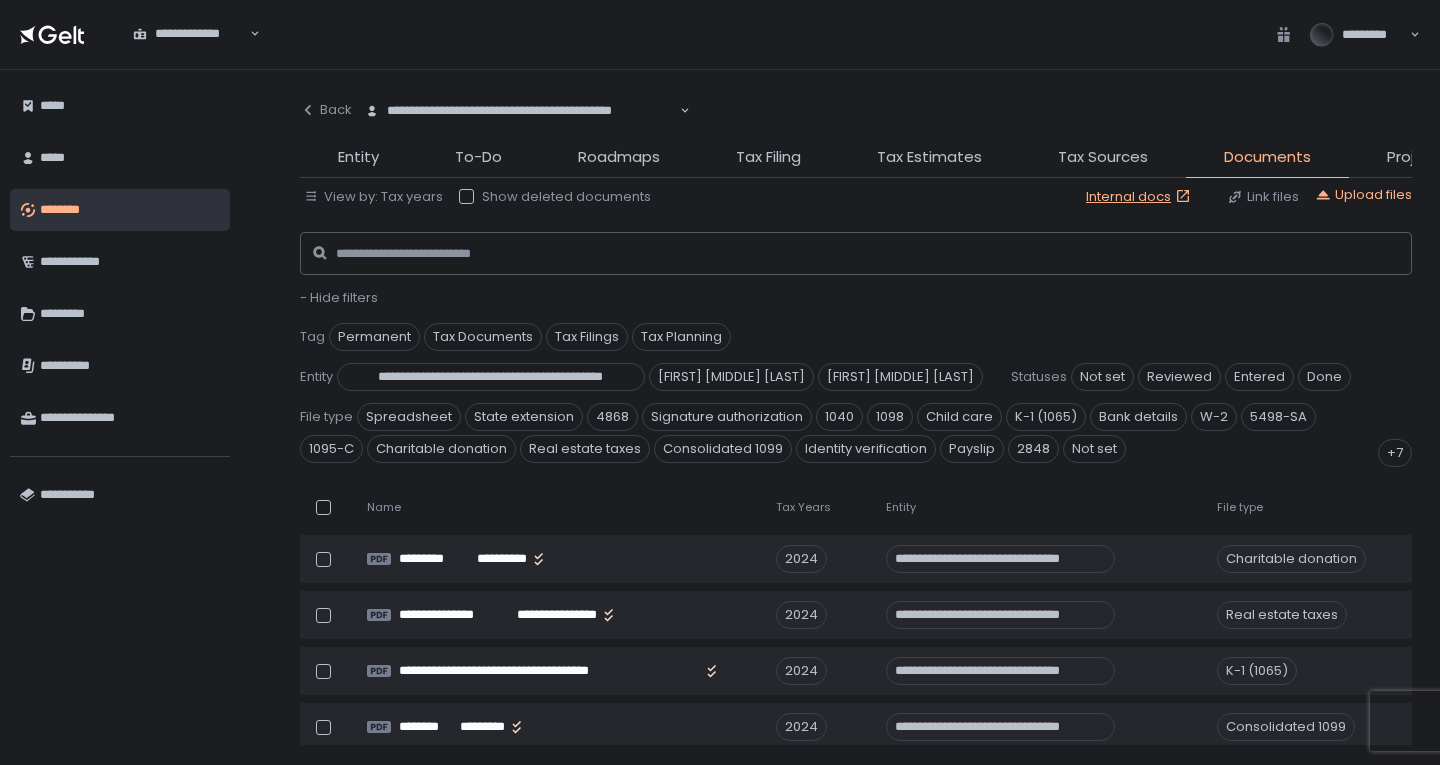 scroll, scrollTop: 2056, scrollLeft: 0, axis: vertical 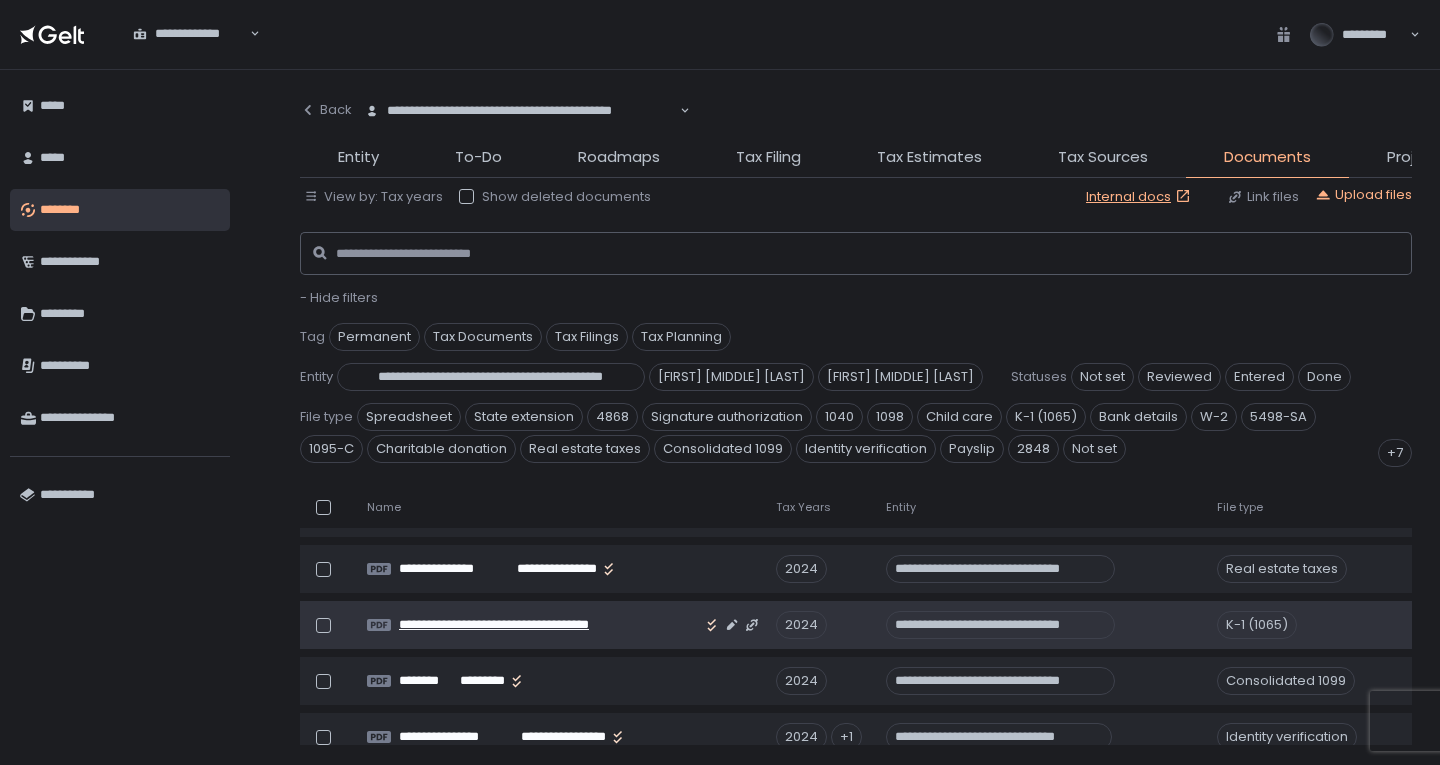click on "**********" at bounding box center (549, 625) 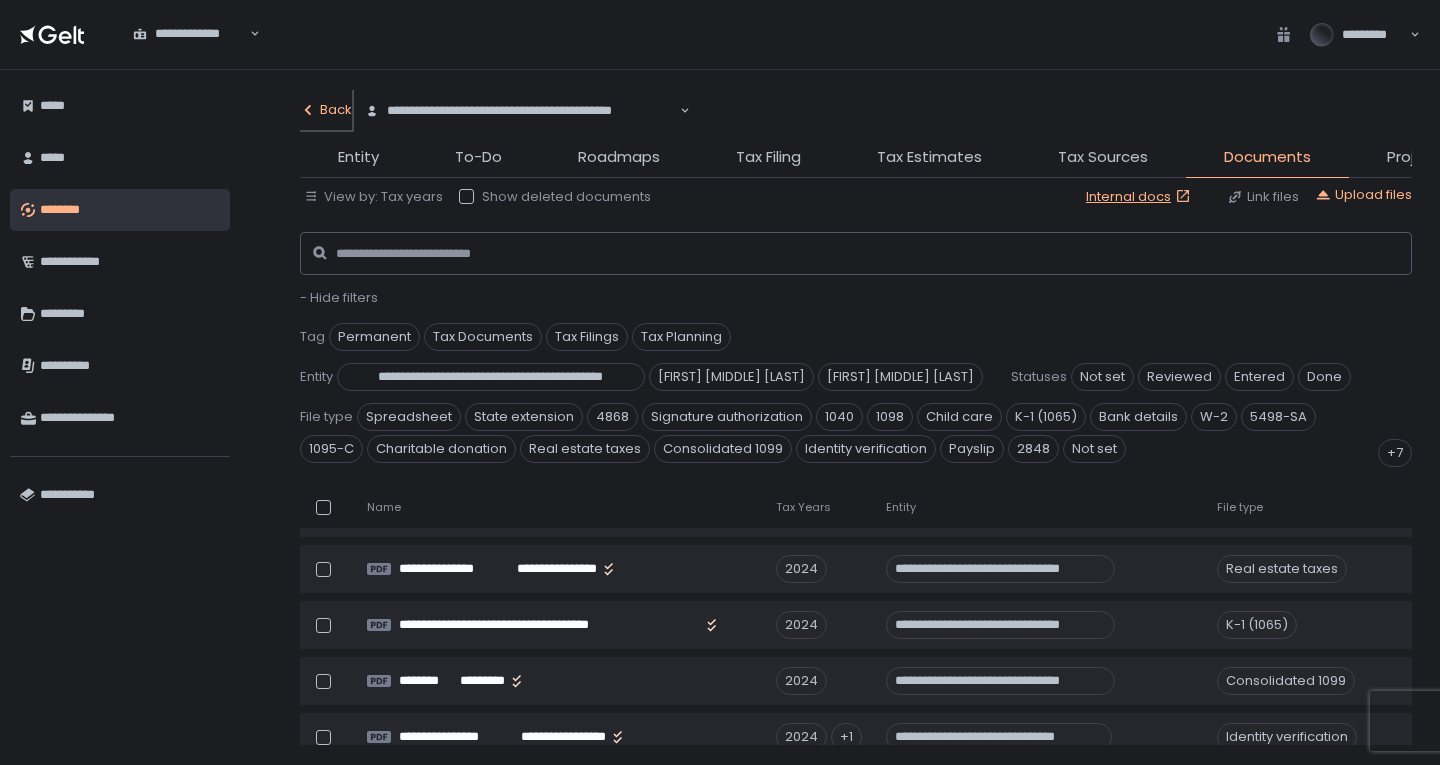 click on "Back" 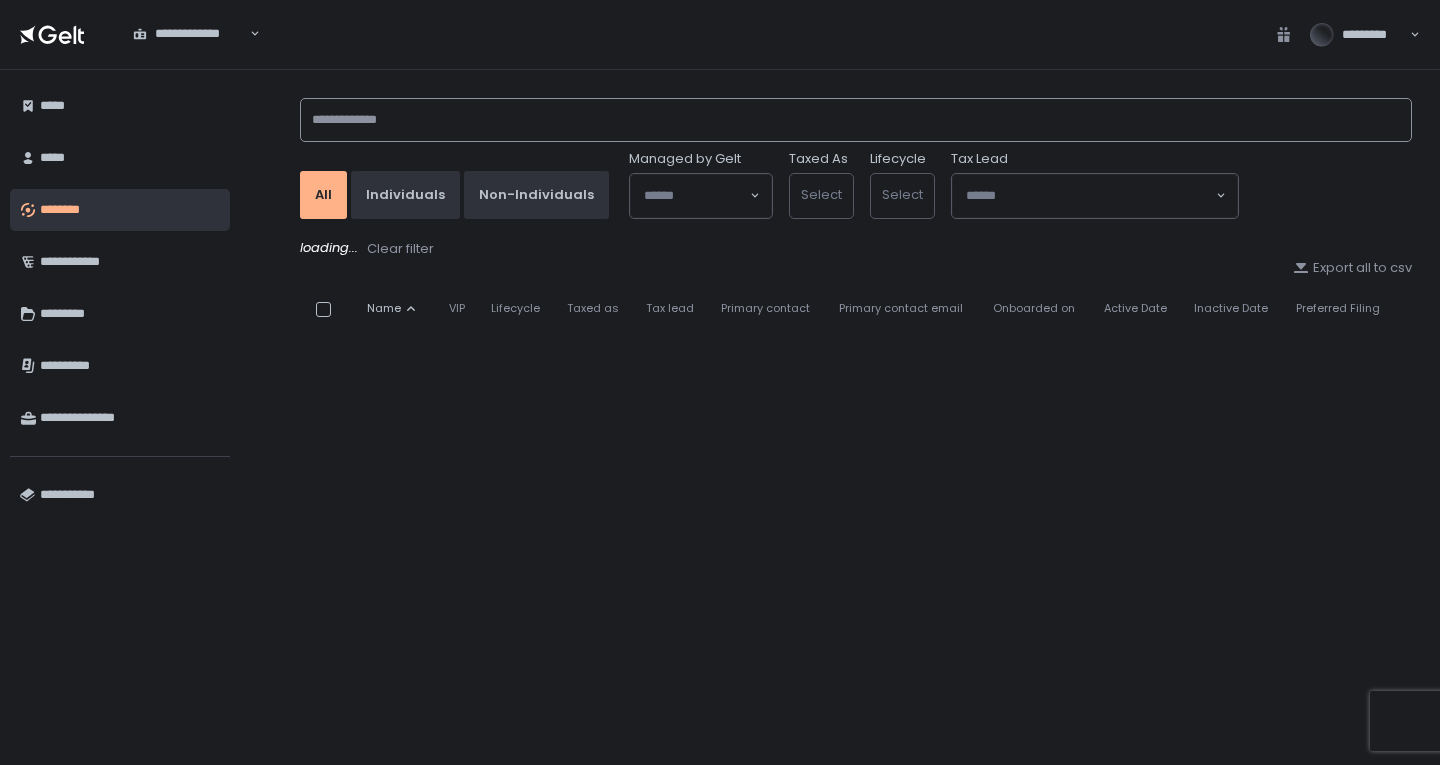 click 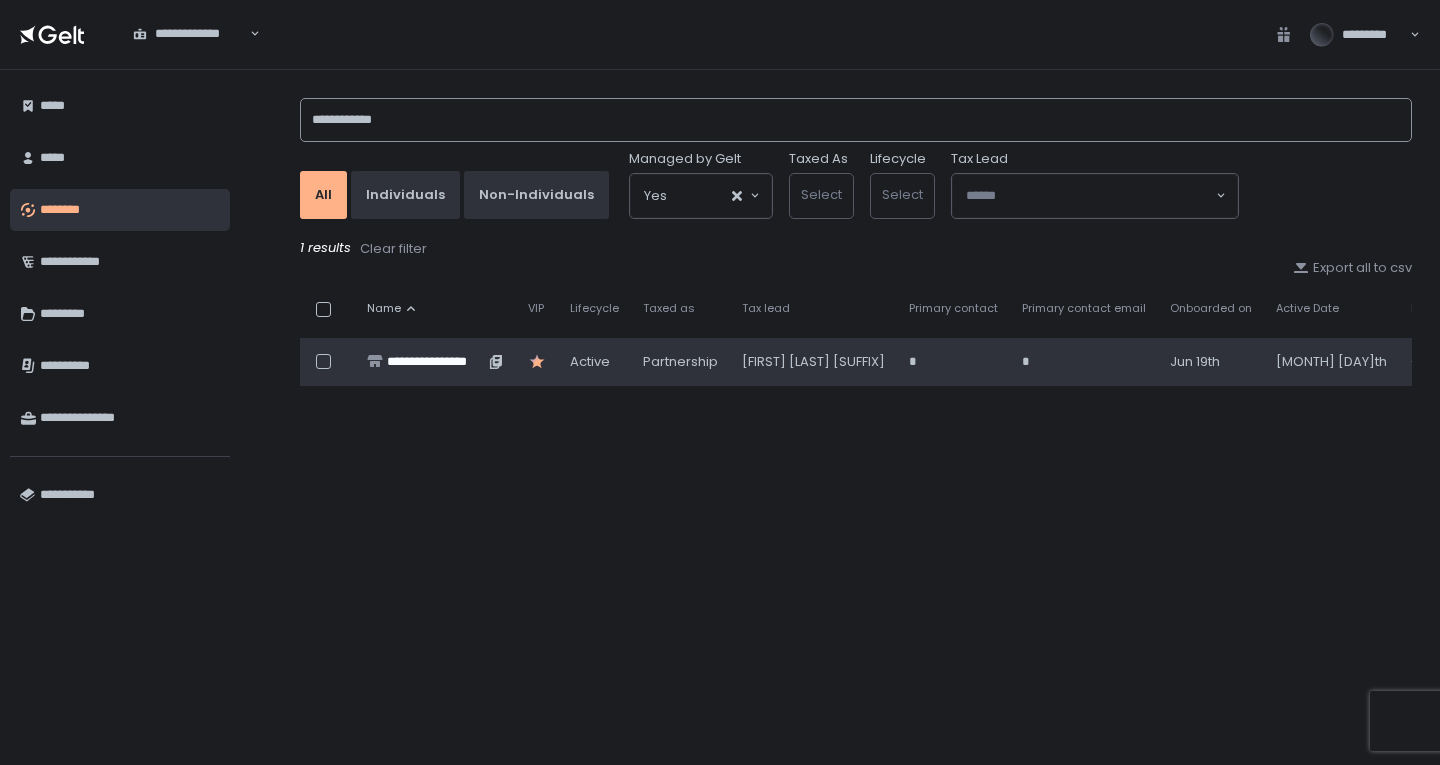 type on "**********" 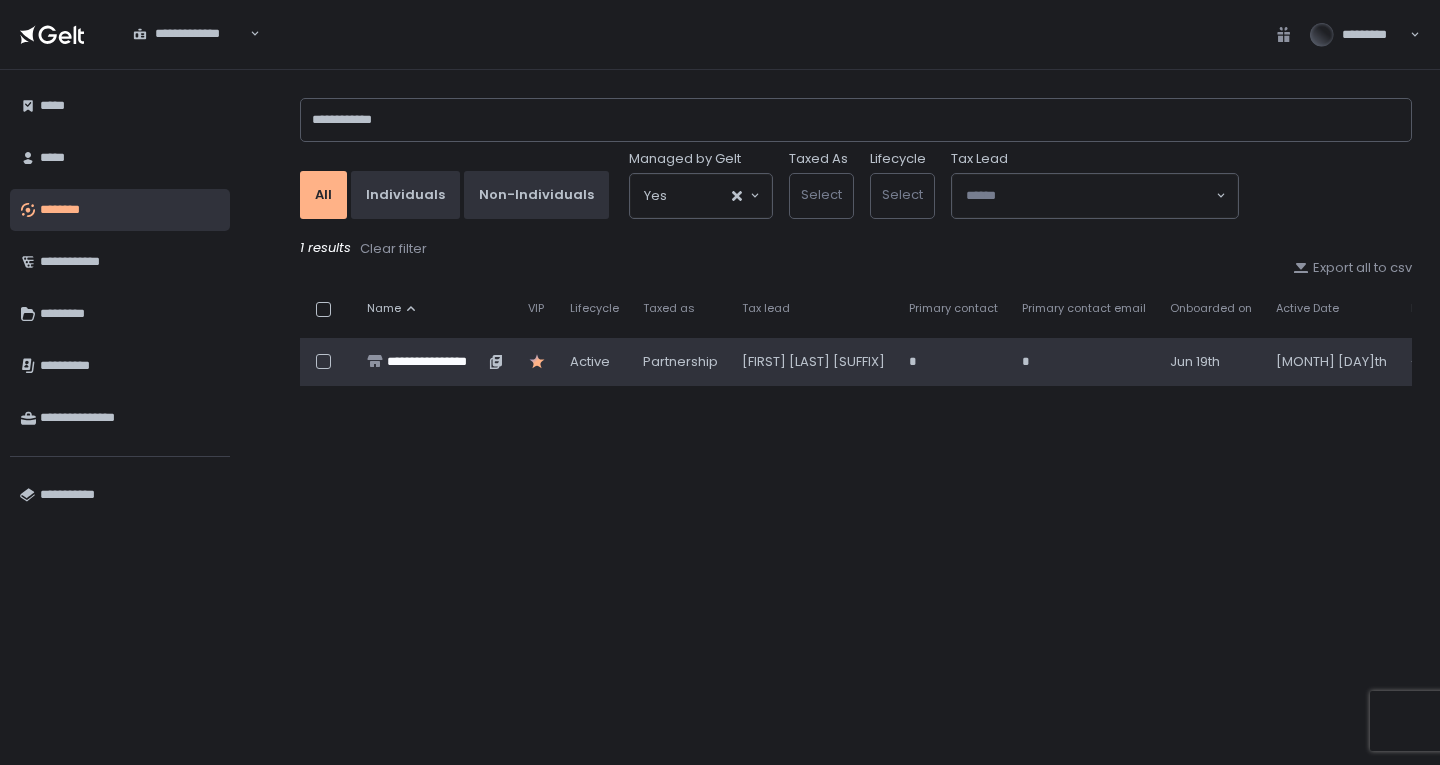 click on "**********" at bounding box center (435, 362) 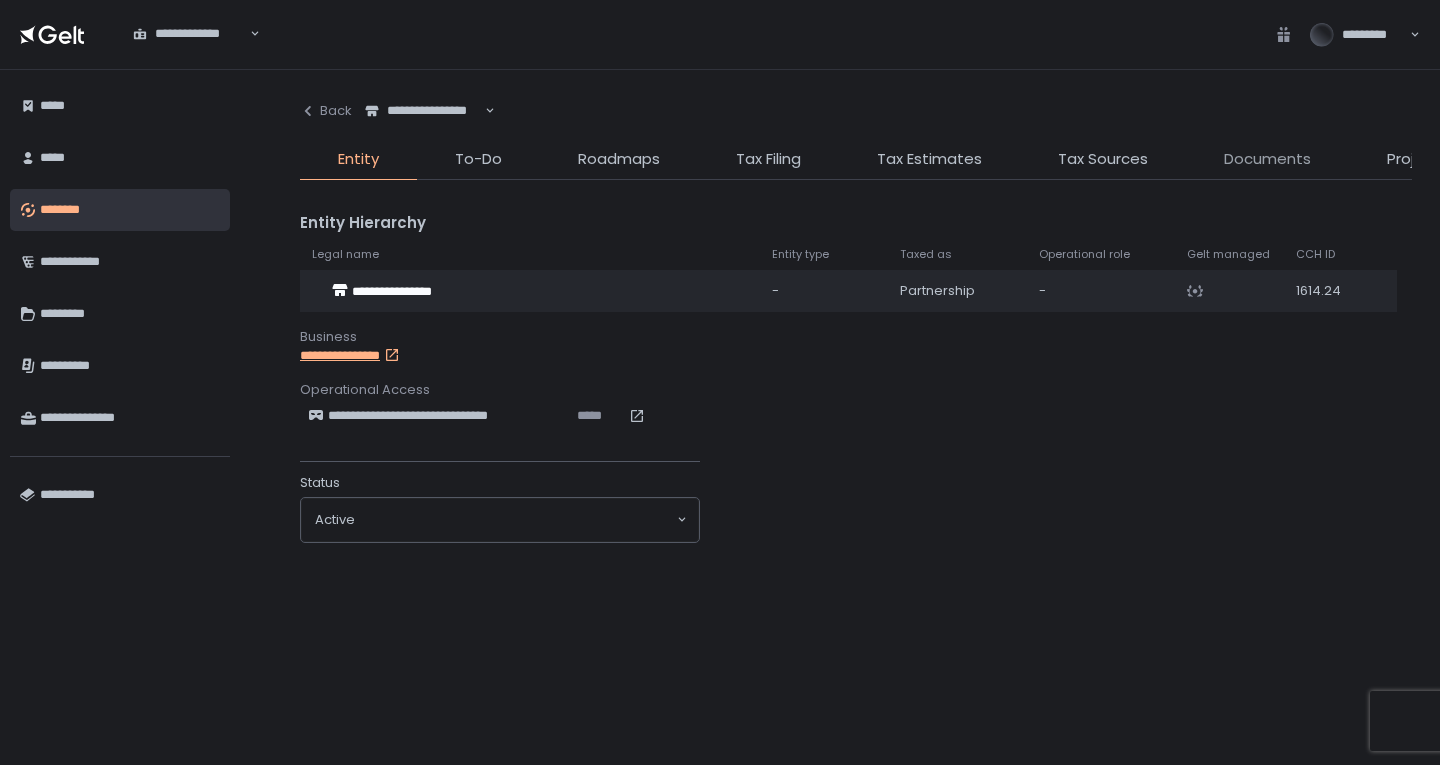 click on "Documents" at bounding box center (1267, 159) 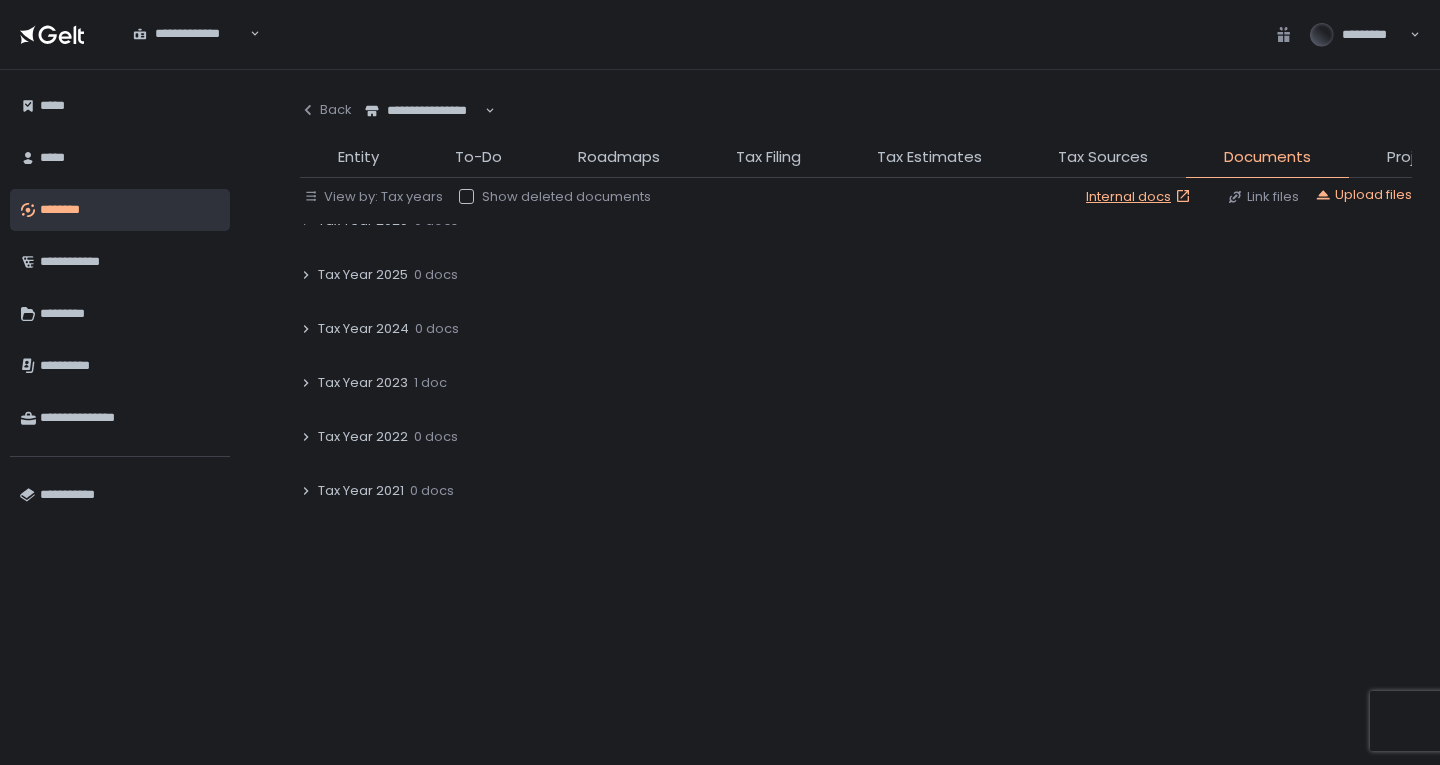 scroll, scrollTop: 200, scrollLeft: 0, axis: vertical 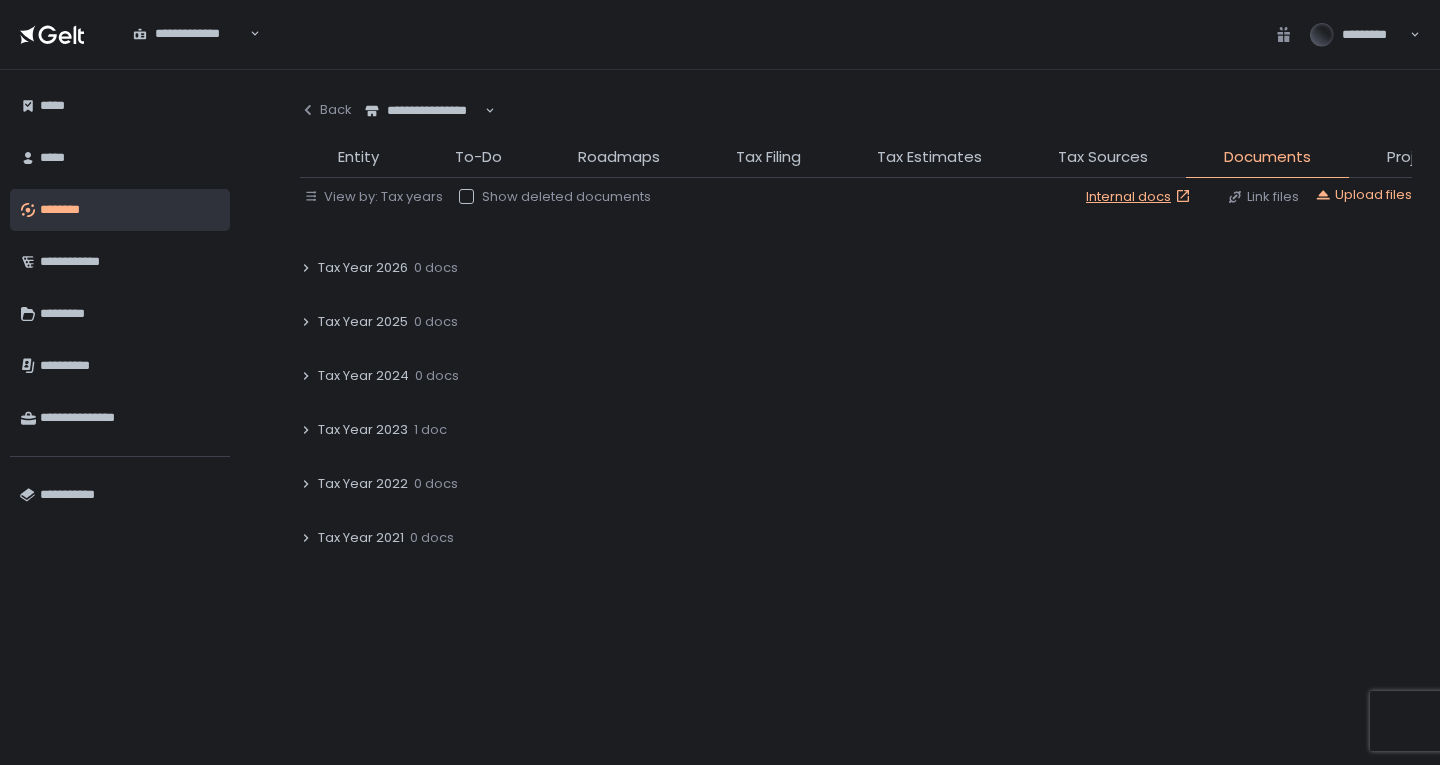 click on "1 doc" 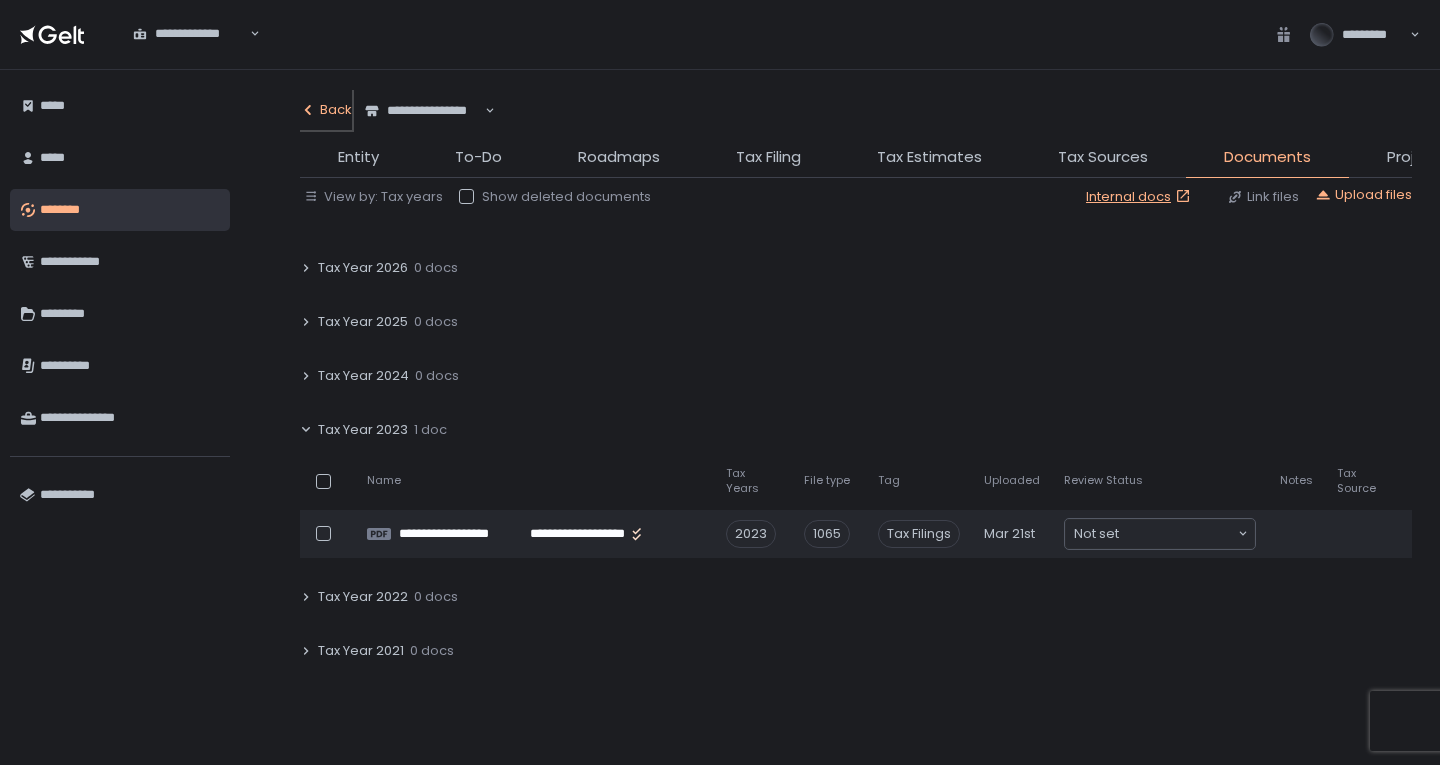 click on "Back" at bounding box center (326, 110) 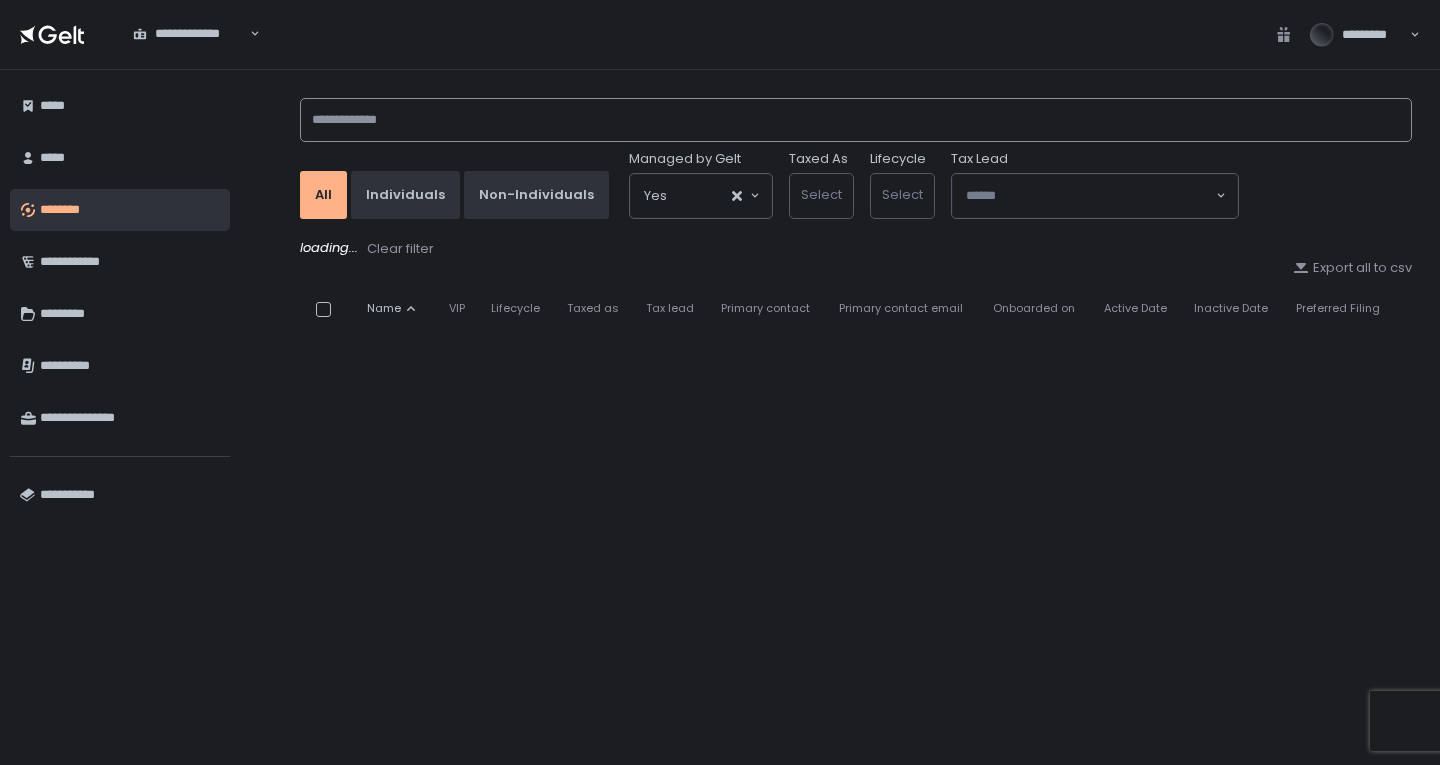 click 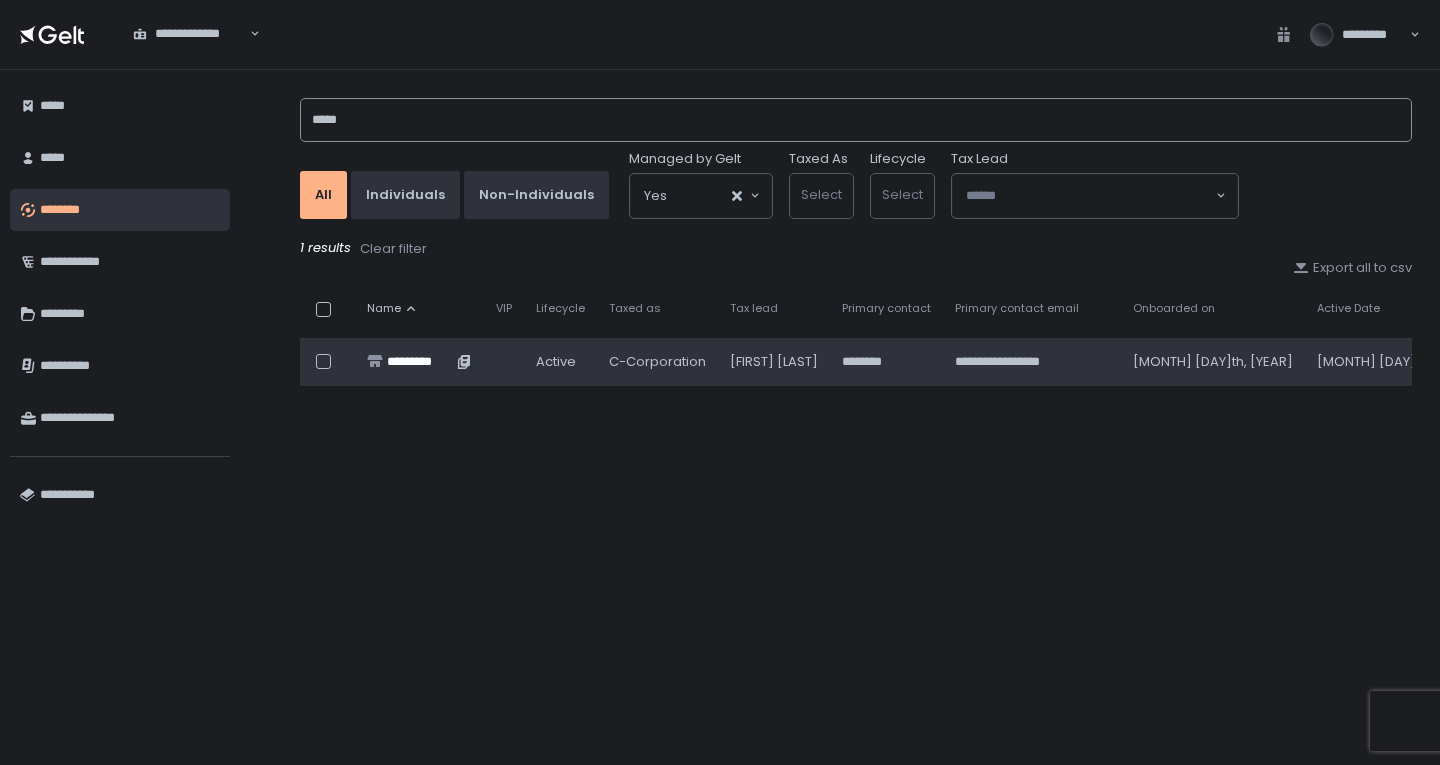 type on "*****" 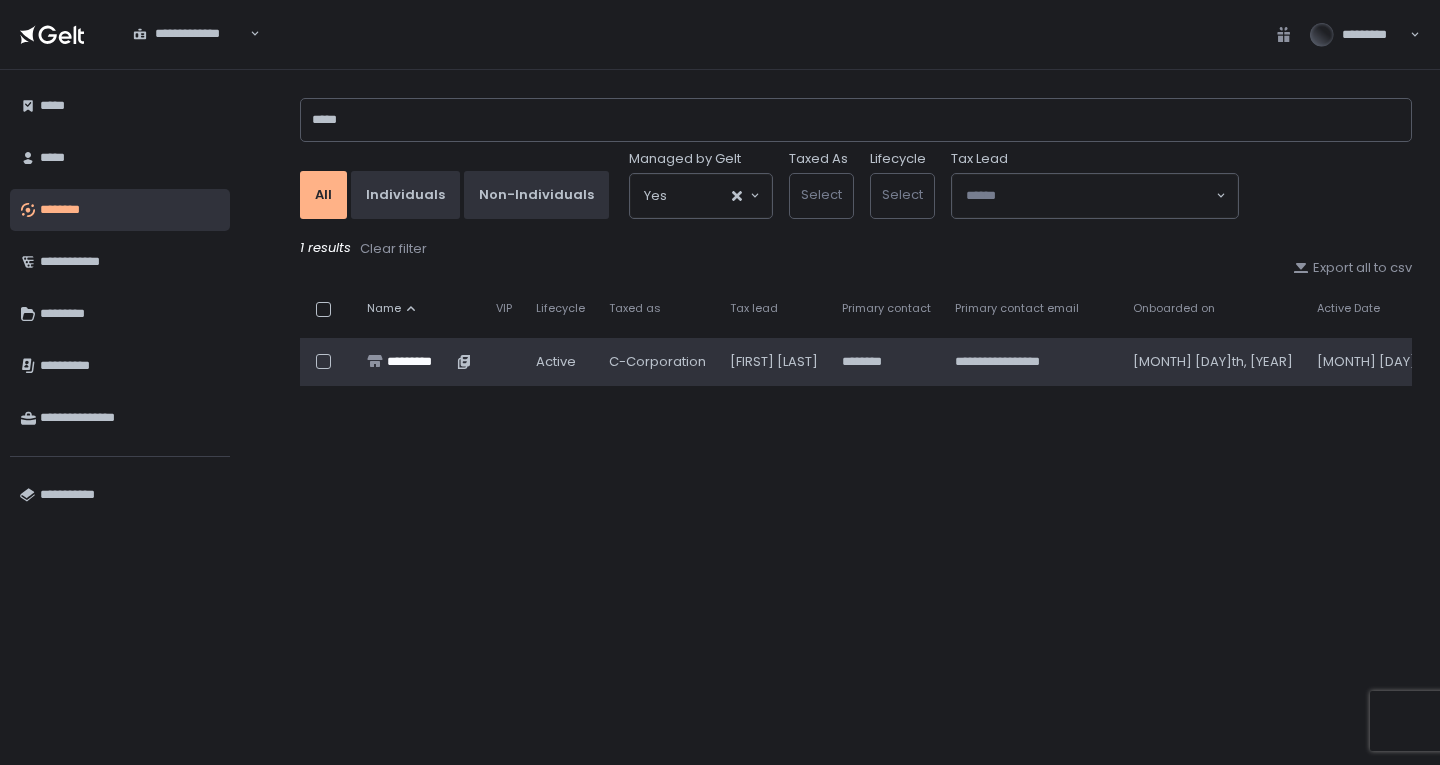 click on "*********" at bounding box center [419, 362] 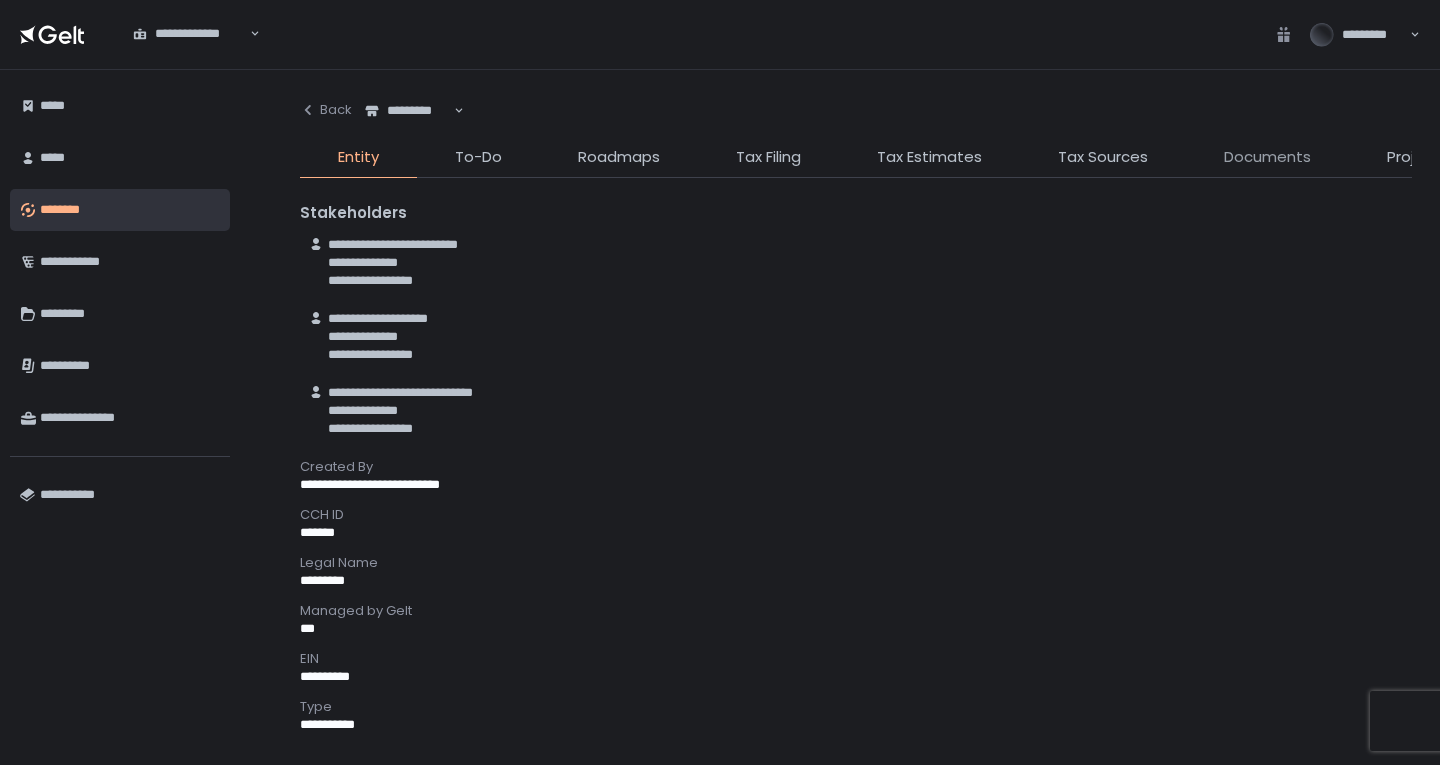 click on "Documents" at bounding box center [1267, 157] 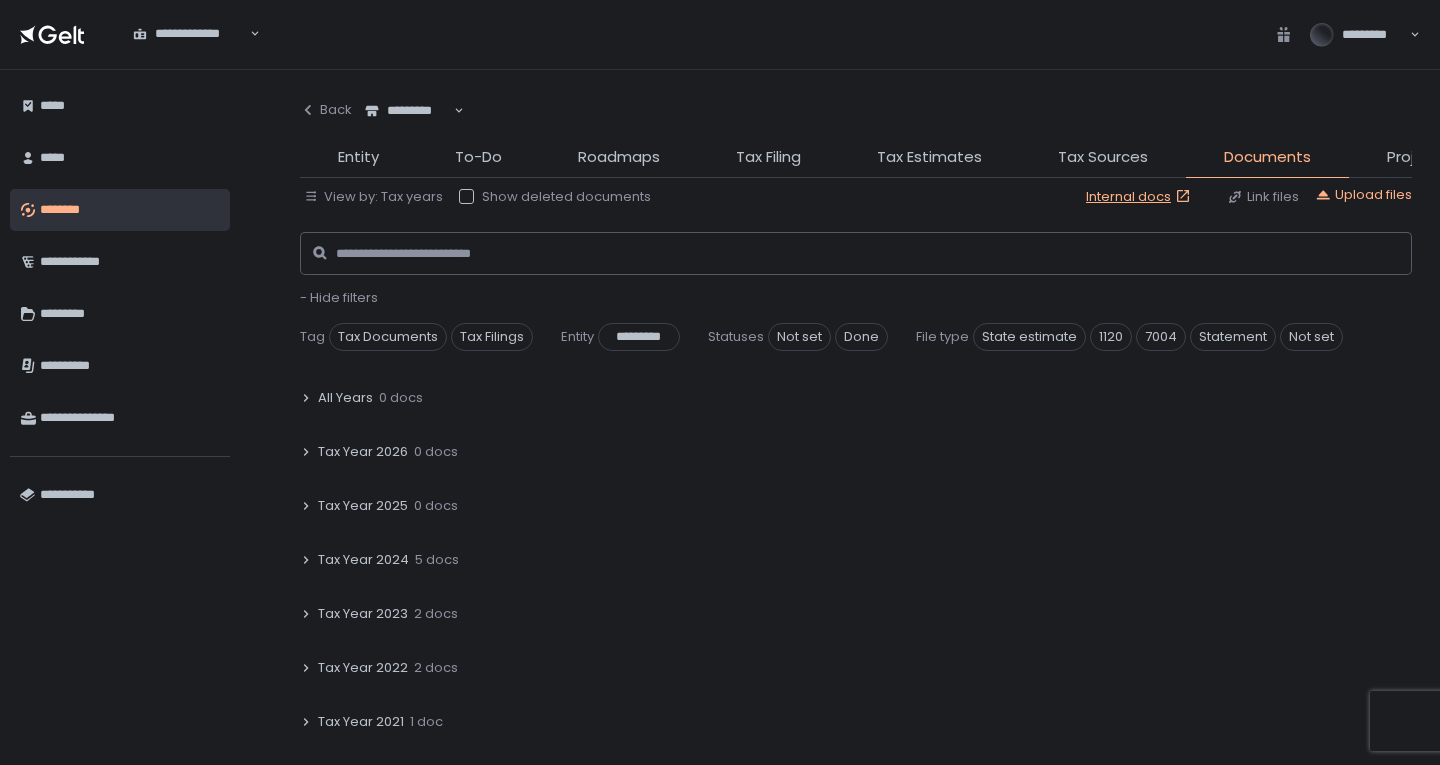 click on "2 docs" 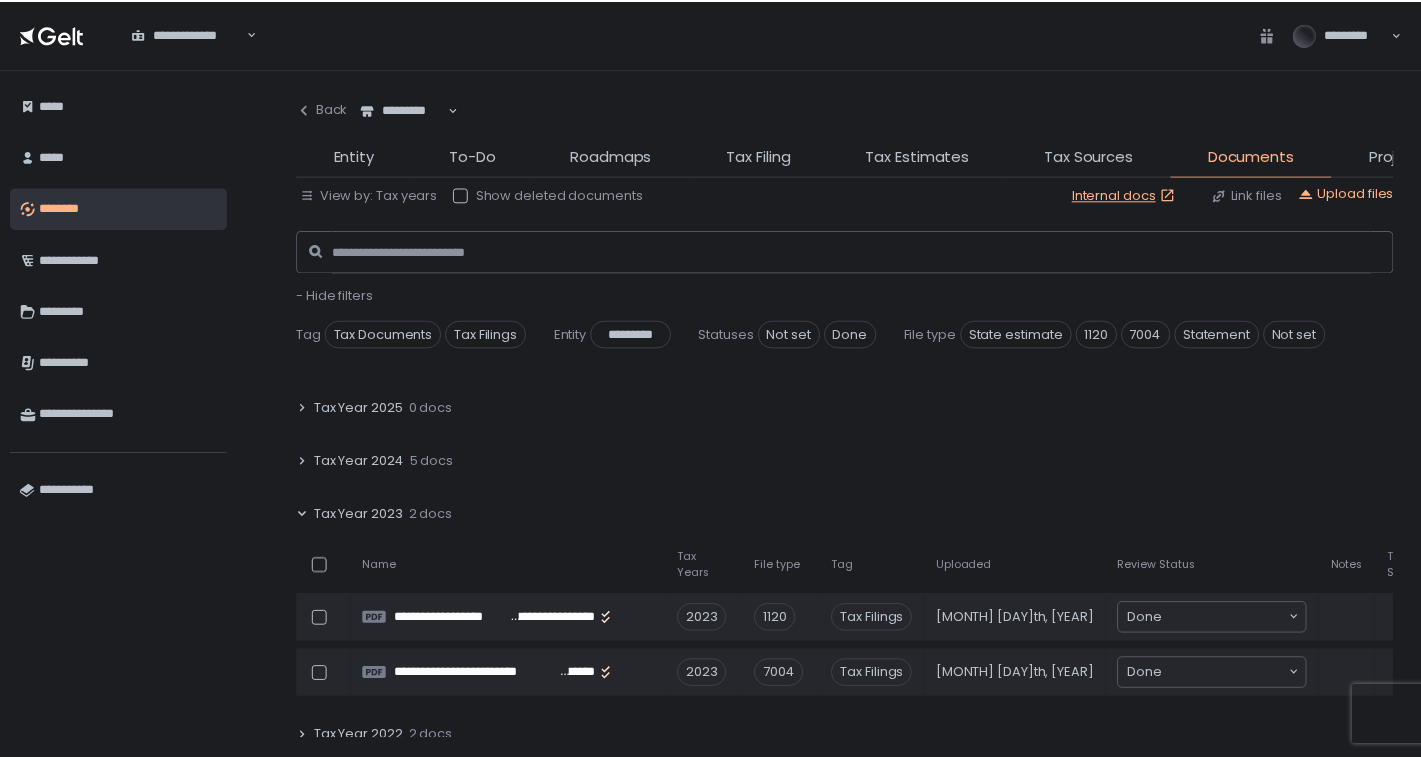 scroll, scrollTop: 300, scrollLeft: 0, axis: vertical 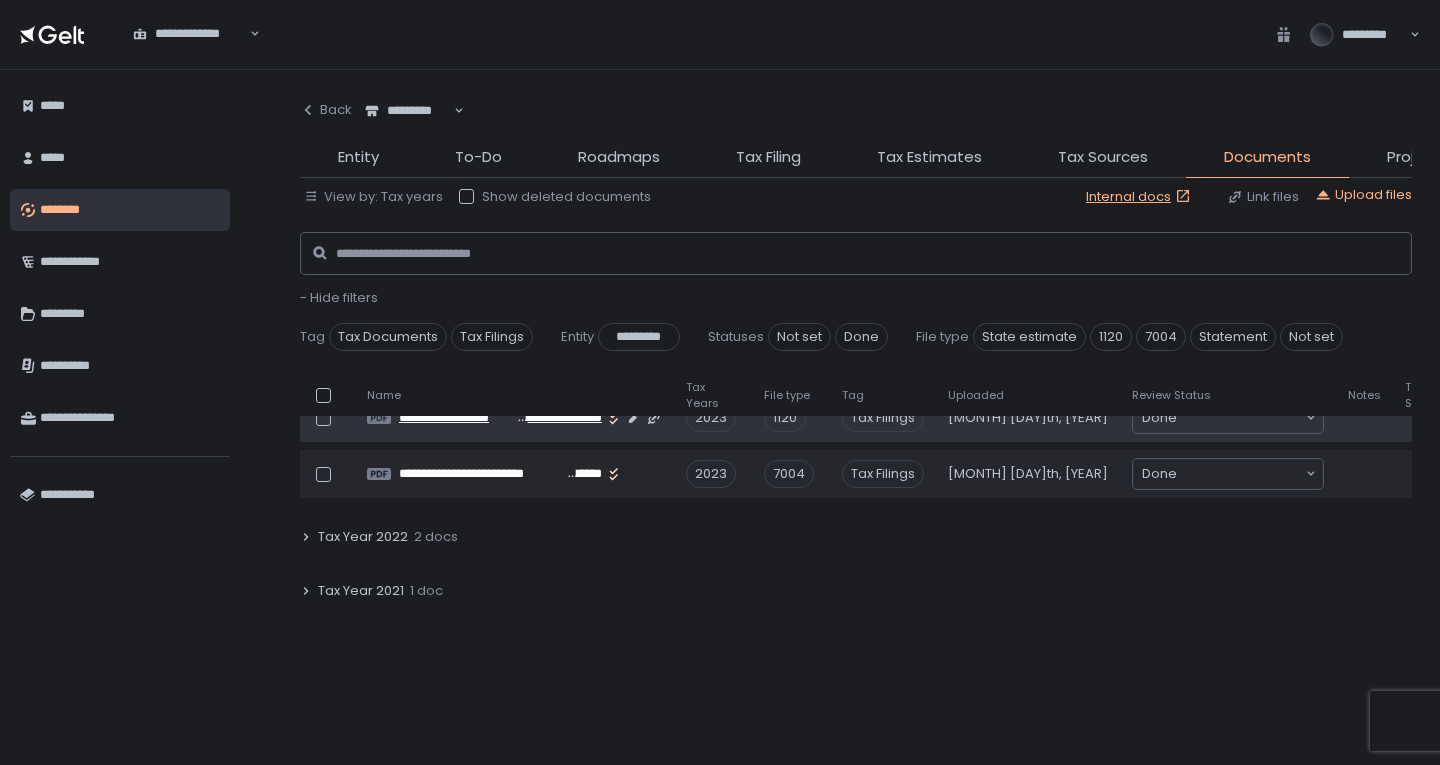 click on "**********" at bounding box center (559, 418) 